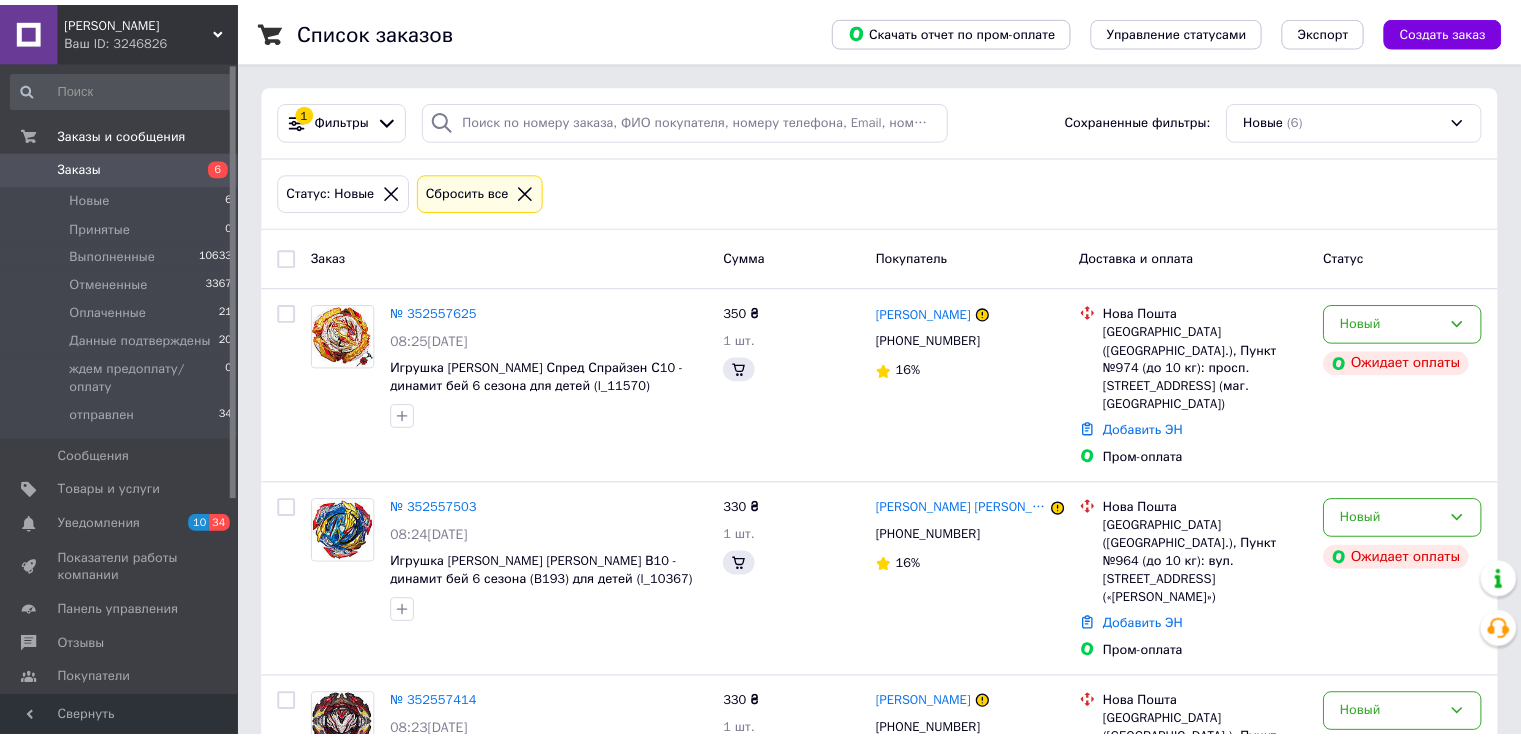 scroll, scrollTop: 0, scrollLeft: 0, axis: both 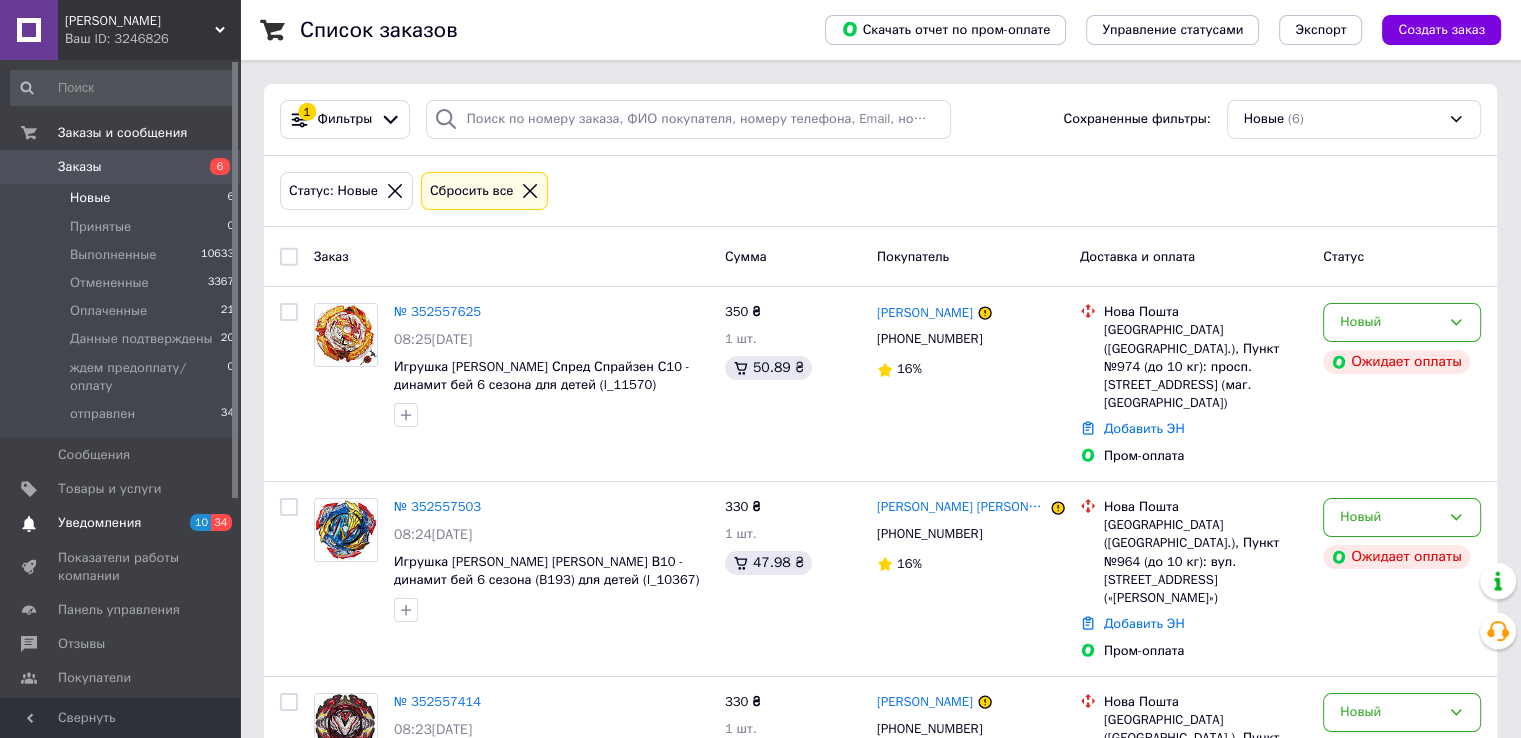 click on "Уведомления" at bounding box center [121, 523] 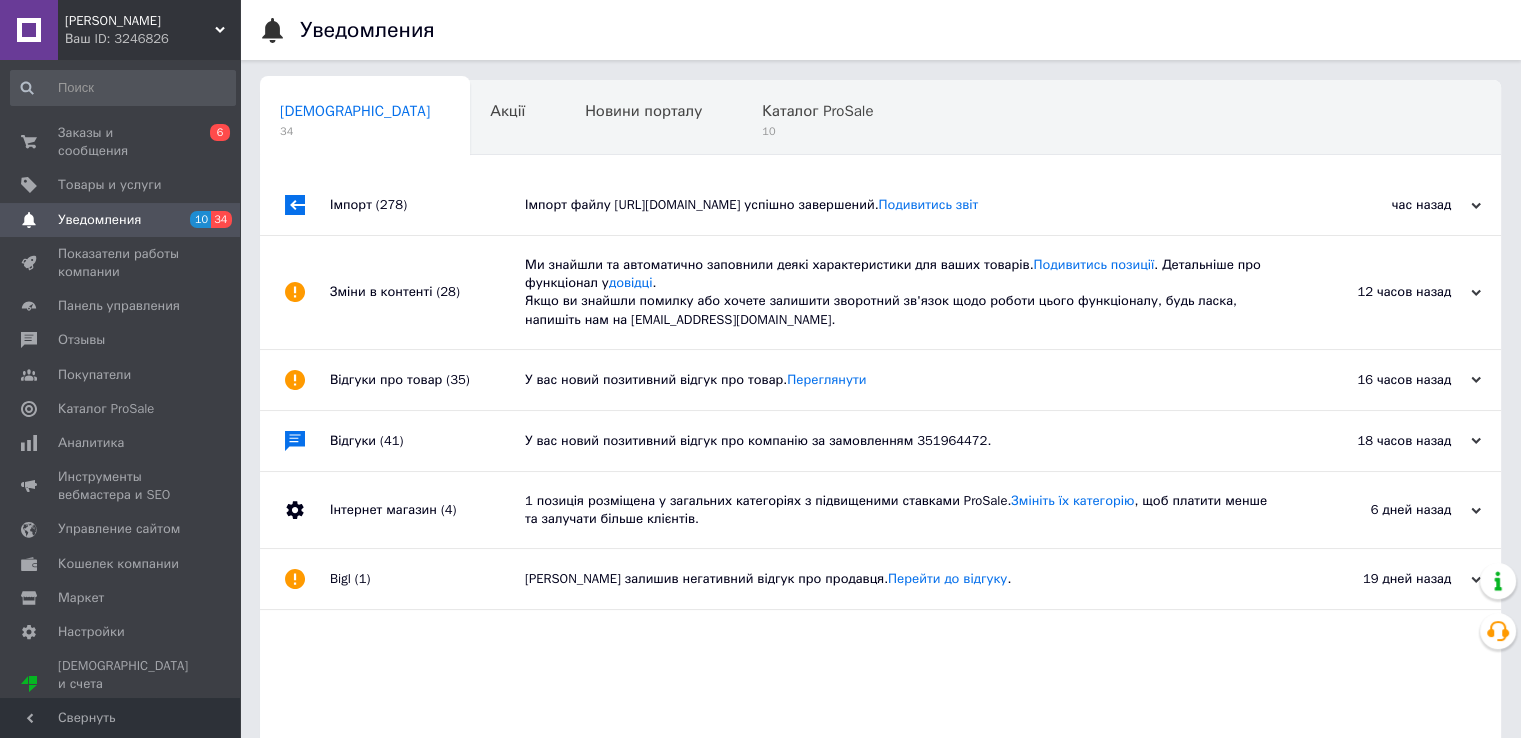 click on "Імпорт   (278)" at bounding box center (427, 205) 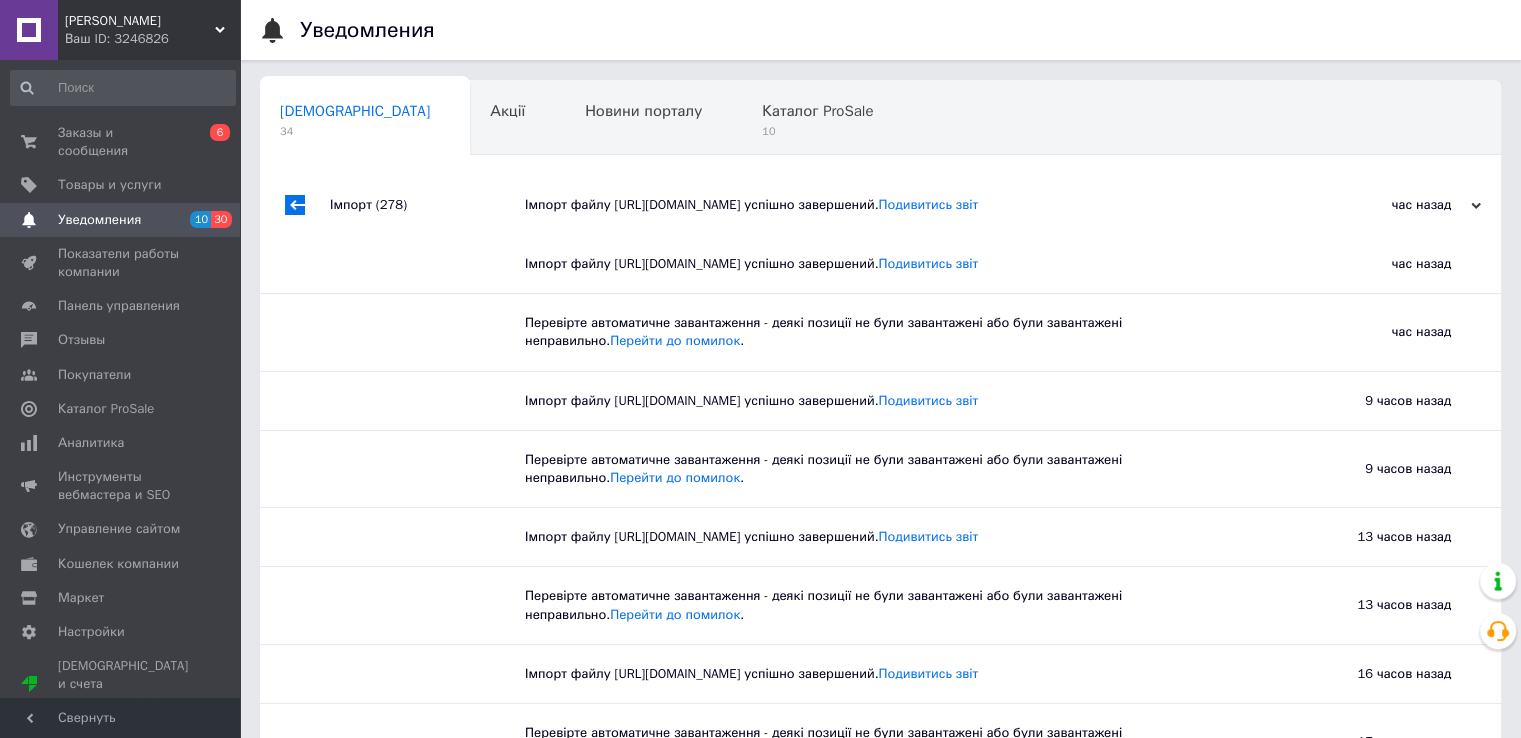 click on "Імпорт   (278)" at bounding box center [427, 205] 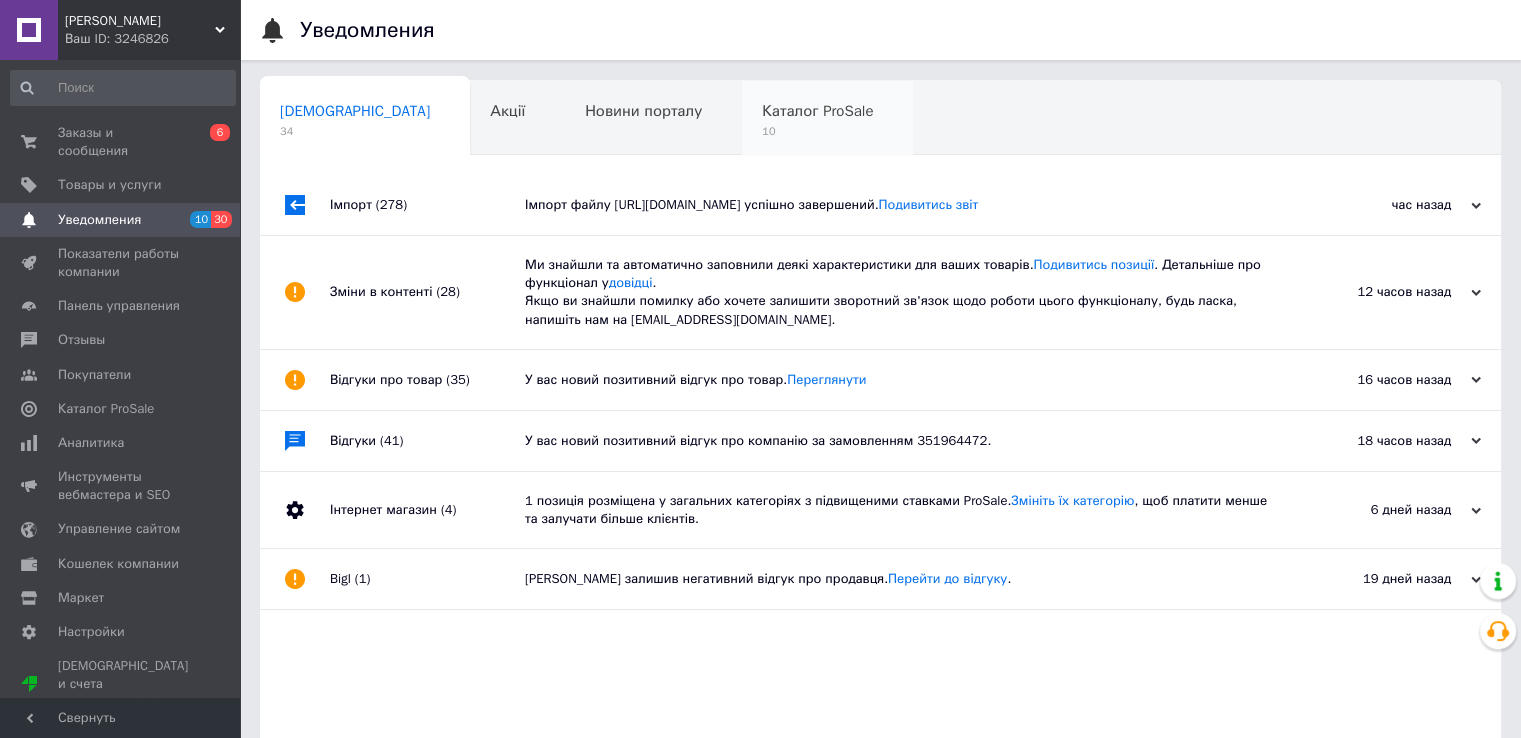 click on "Каталог ProSale 10" at bounding box center [827, 119] 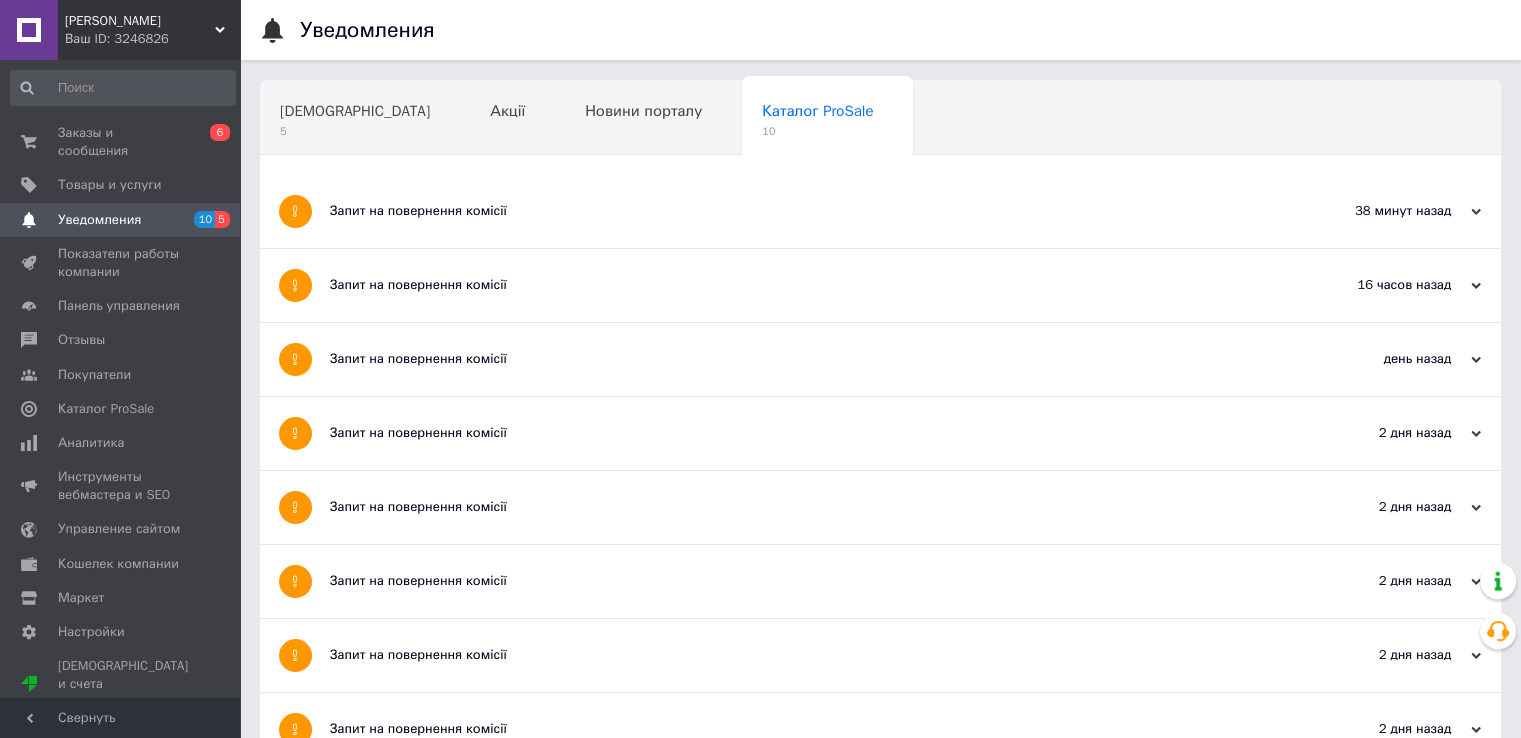 drag, startPoint x: 544, startPoint y: 207, endPoint x: 552, endPoint y: 246, distance: 39.812057 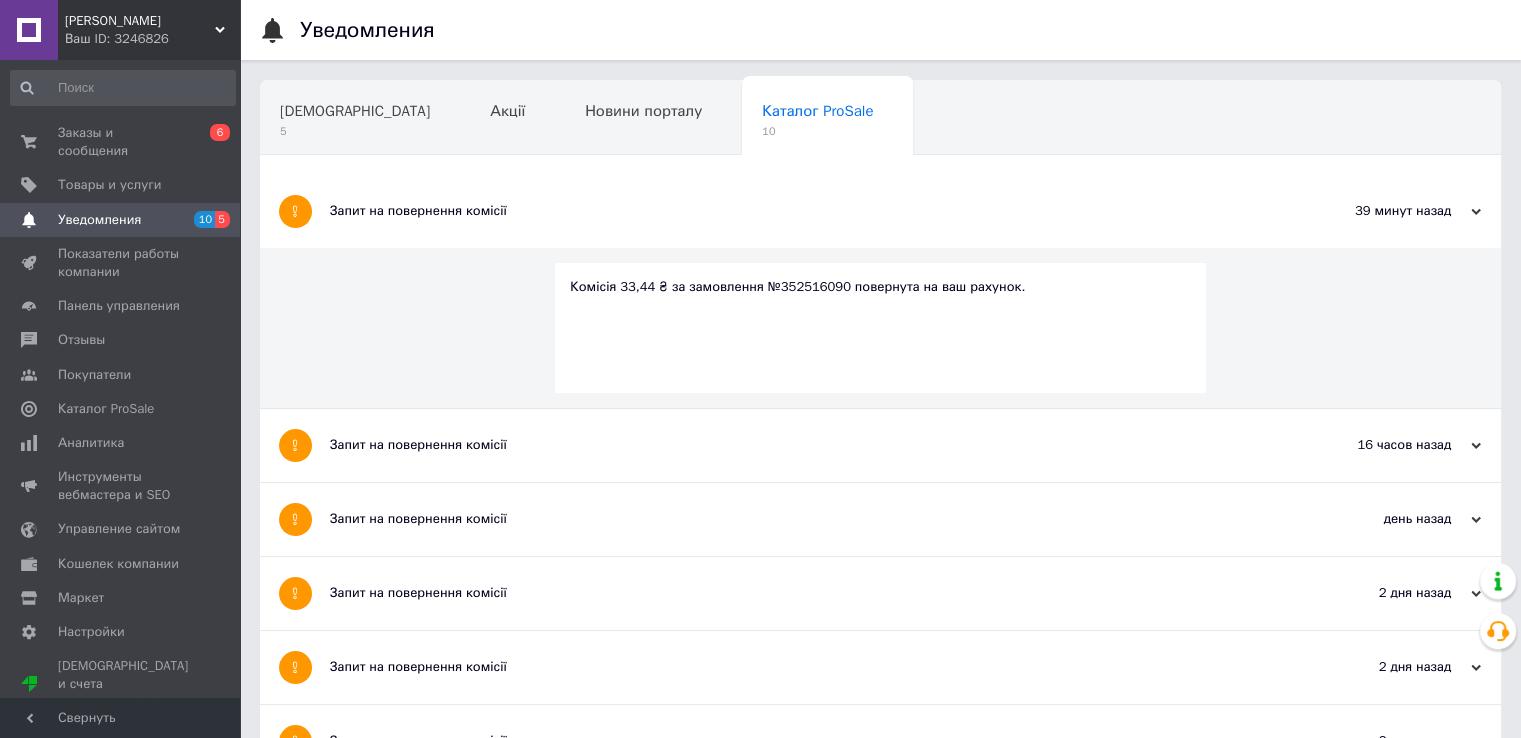 click on "Запит на повернення комісії" at bounding box center [805, 445] 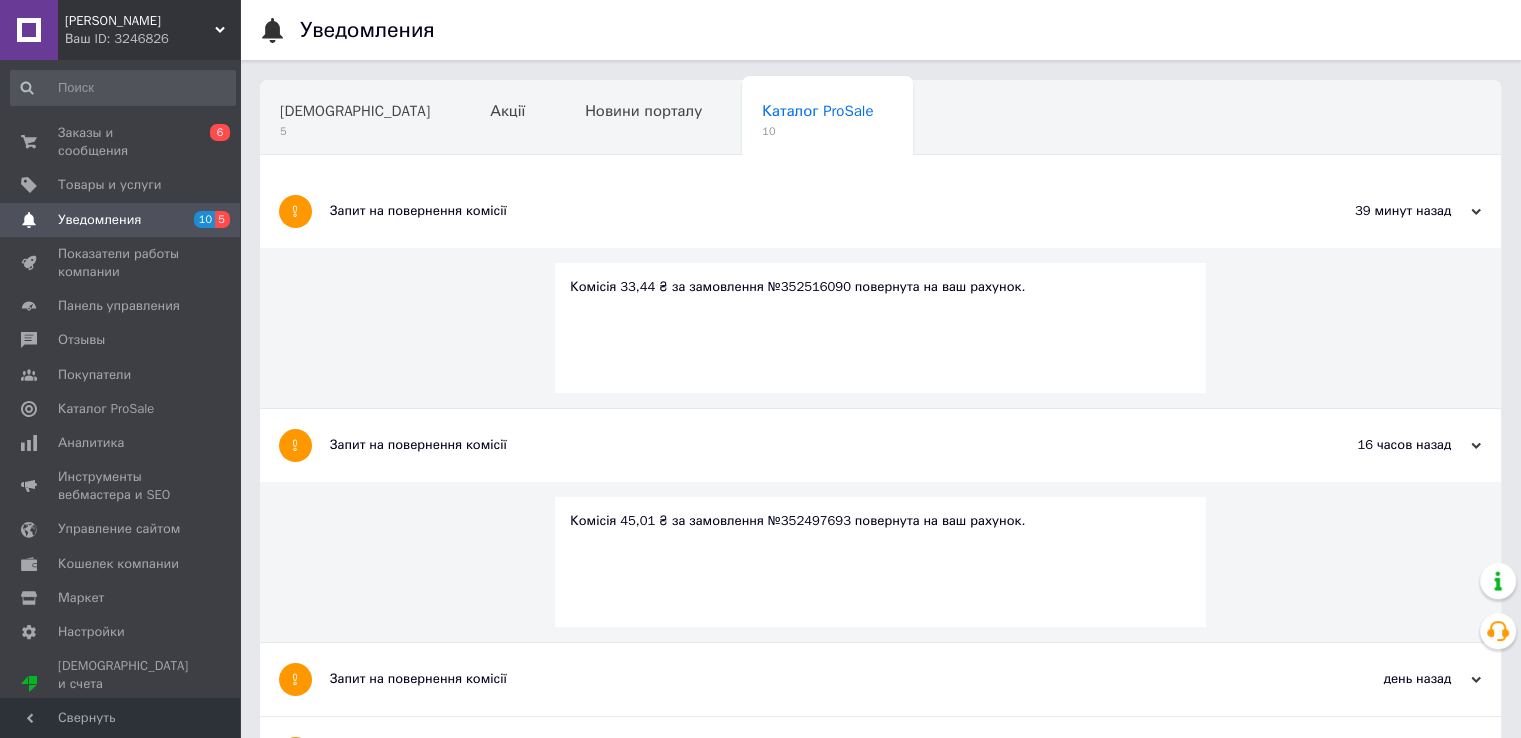 click on "Запит на повернення комісії" at bounding box center (805, 679) 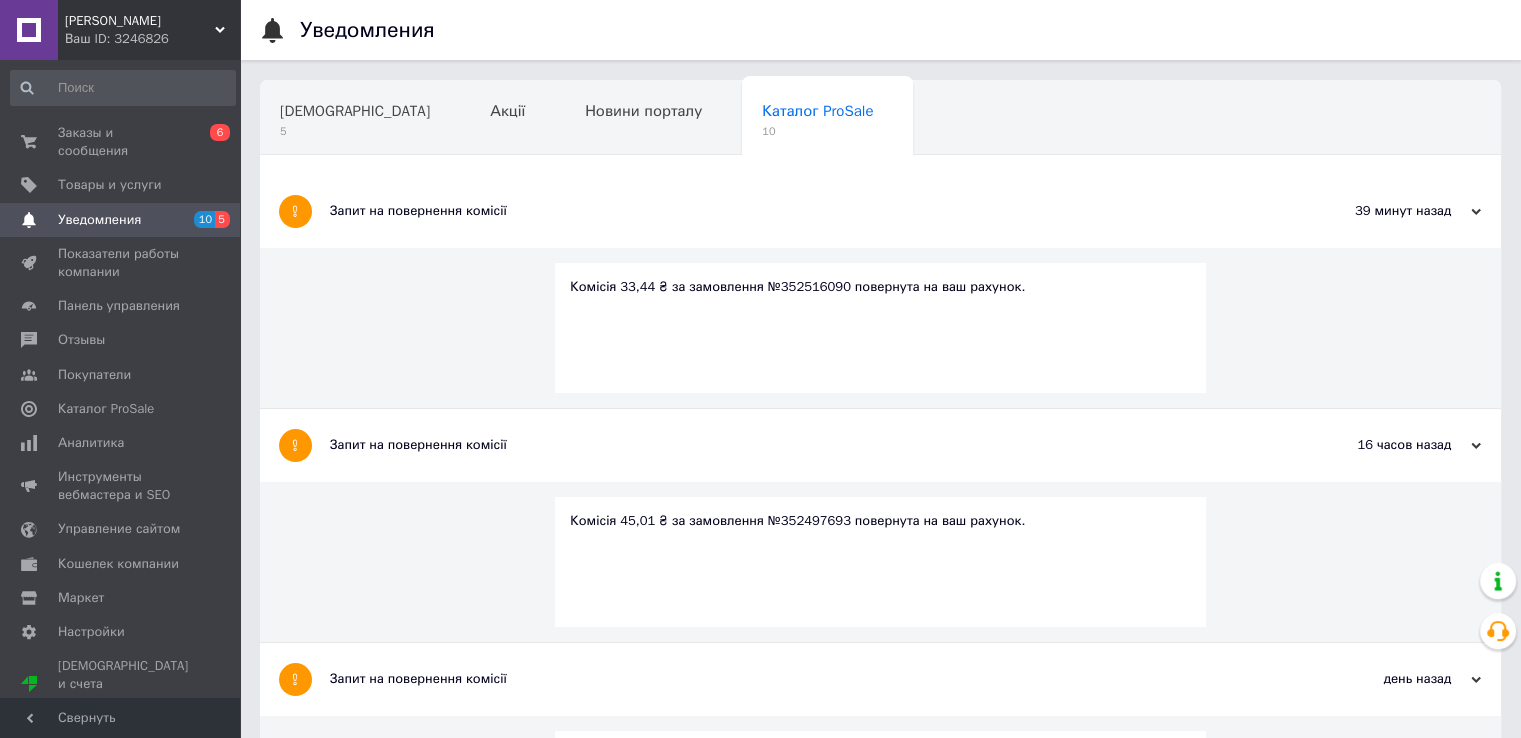 scroll, scrollTop: 500, scrollLeft: 0, axis: vertical 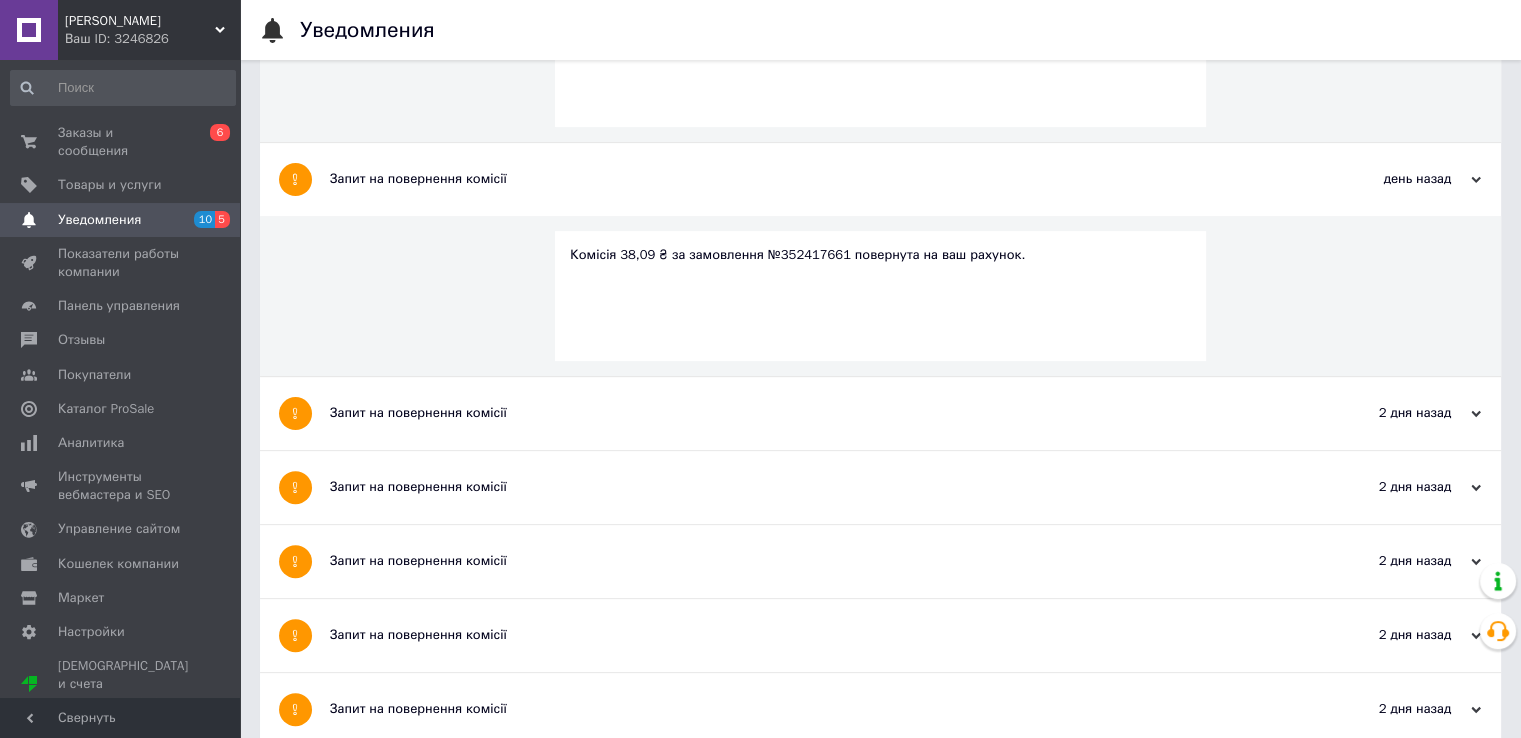 click on "Запит на повернення комісії" at bounding box center (805, 413) 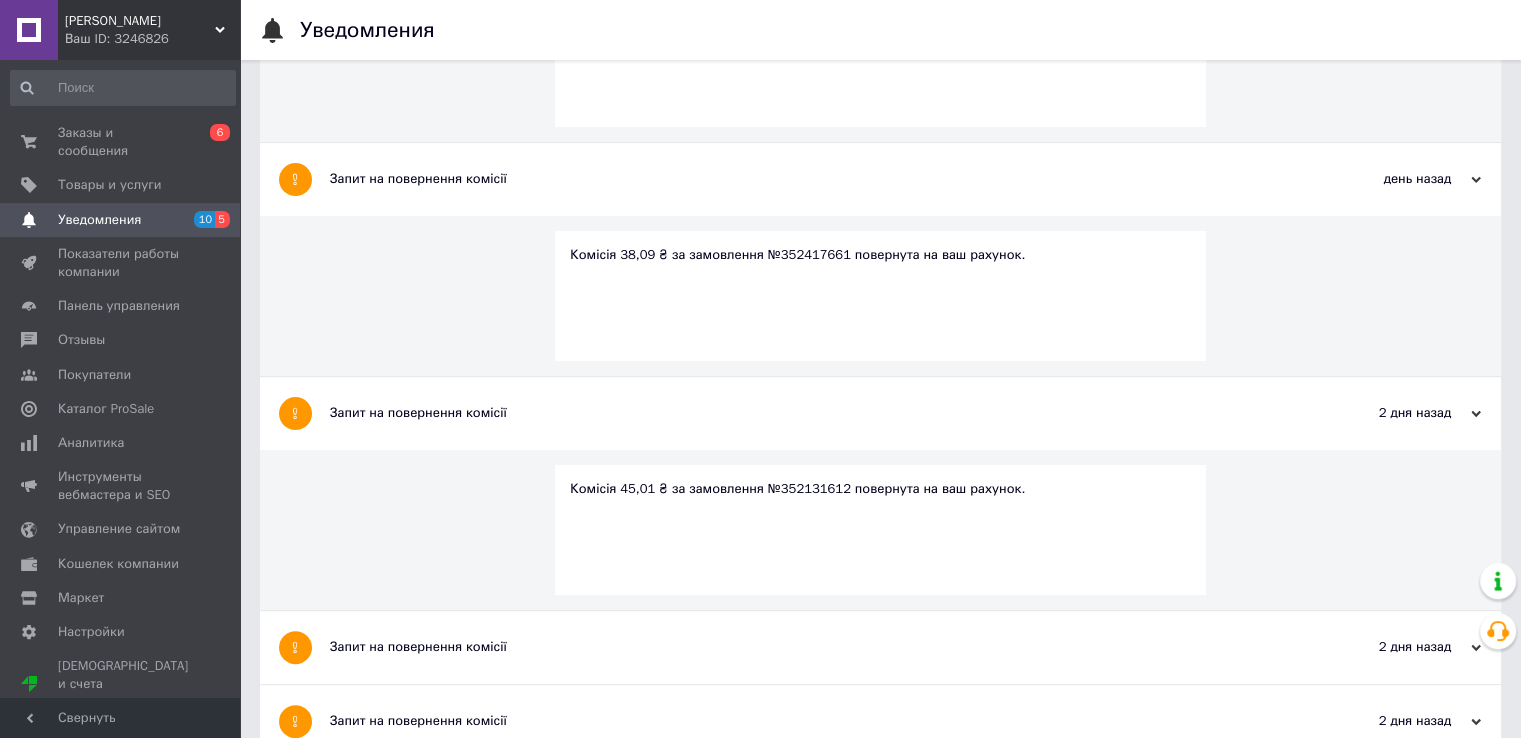 click on "Запит на повернення комісії" at bounding box center (805, 647) 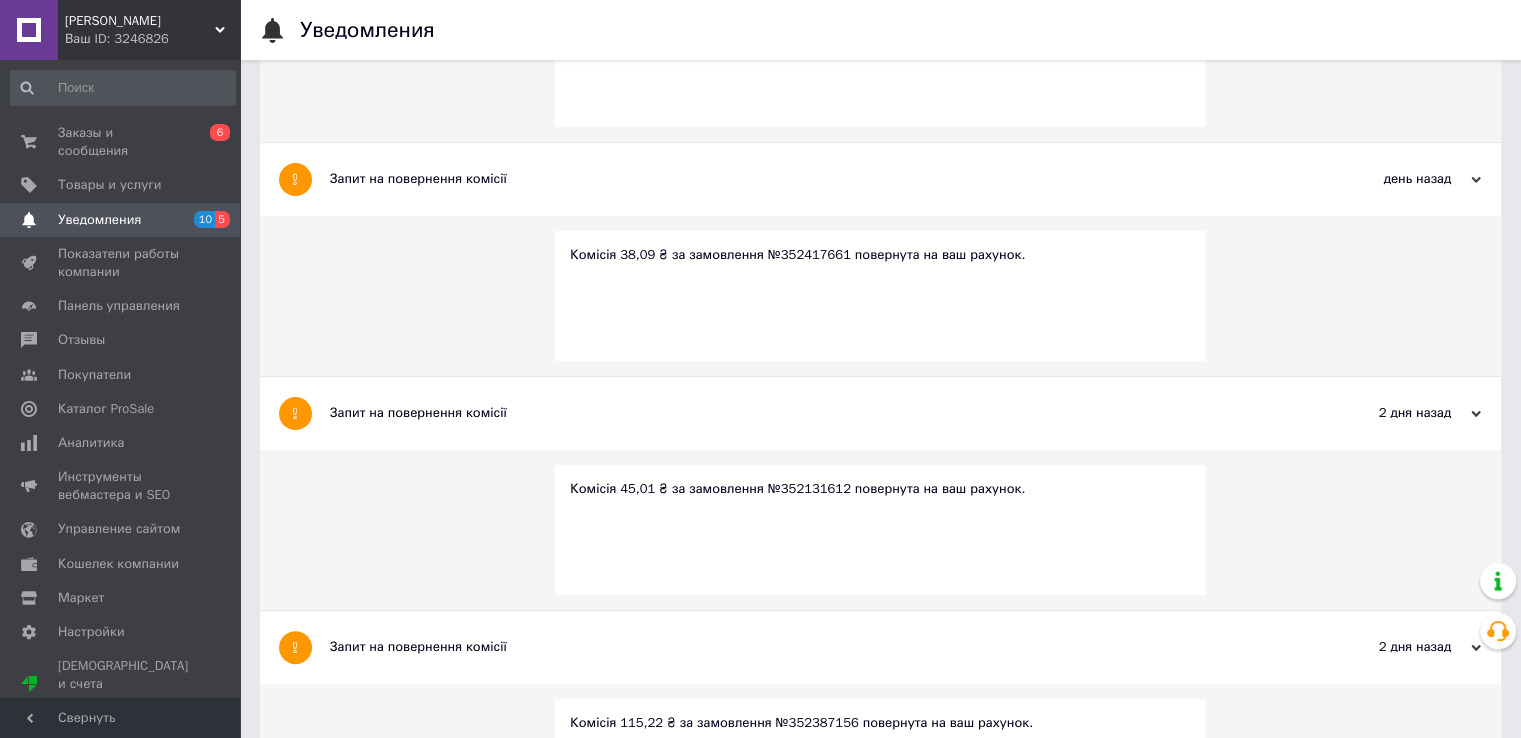 click on "Запит на повернення комісії 39 минут назад 14.07.2025 Комісія 33,44 ₴ за замовлення №352516090 повернута на ваш рахунок. Запит на повернення комісії 16 часов назад 13.07.2025 Комісія 45,01 ₴ за замовлення №352497693 повернута на ваш рахунок. Запит на повернення комісії день назад 13.07.2025 Комісія 38,09 ₴ за замовлення №352417661 повернута на ваш рахунок. Запит на повернення комісії 2 дня назад 12.07.2025 Комісія 45,01 ₴ за замовлення №352131612 повернута на ваш рахунок. Запит на повернення комісії 2 дня назад 12.07.2025 Комісія 115,22 ₴ за замовлення №352387156 повернута на ваш рахунок. 2 дня назад 12.07.2025 12.07.2025" at bounding box center [880, 4626] 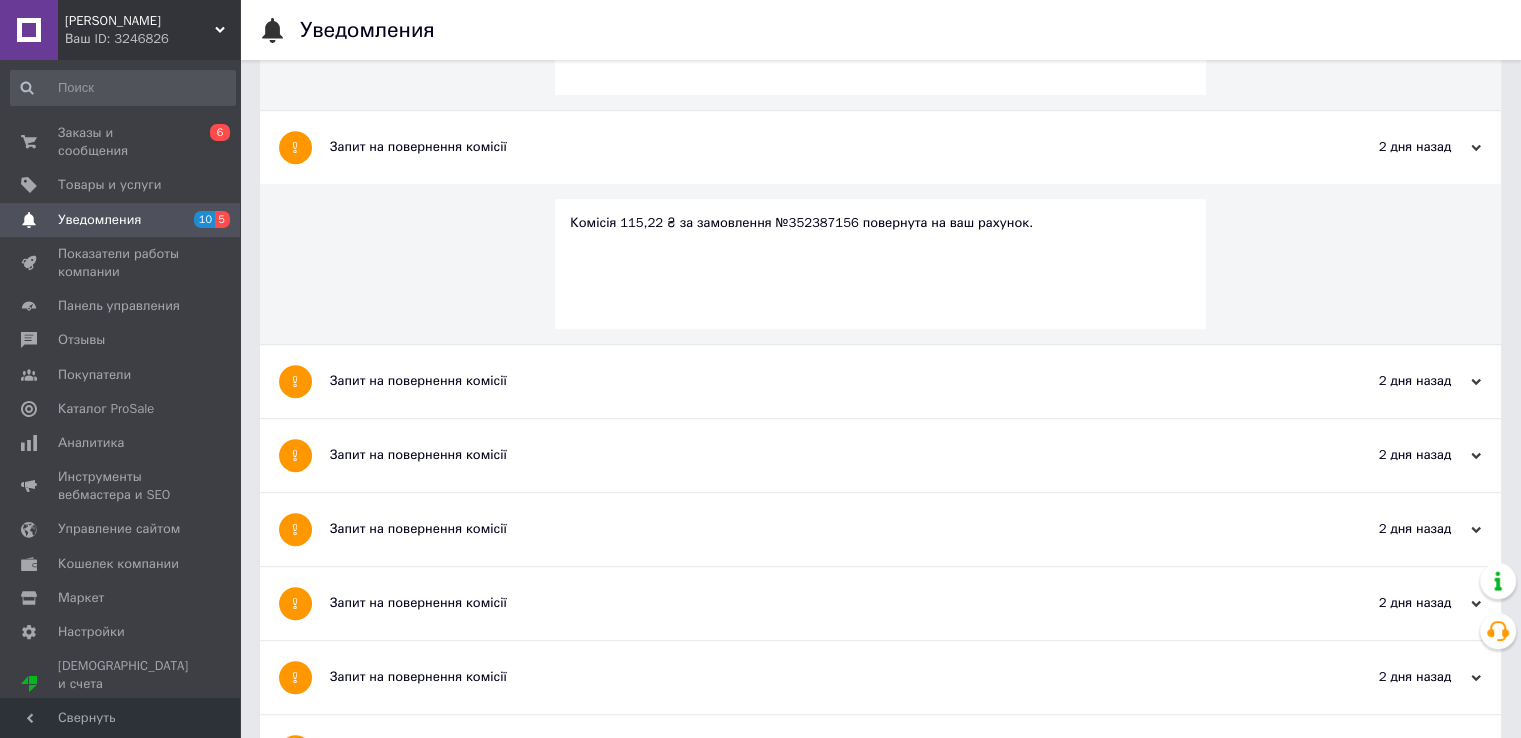 drag, startPoint x: 590, startPoint y: 361, endPoint x: 589, endPoint y: 378, distance: 17.029387 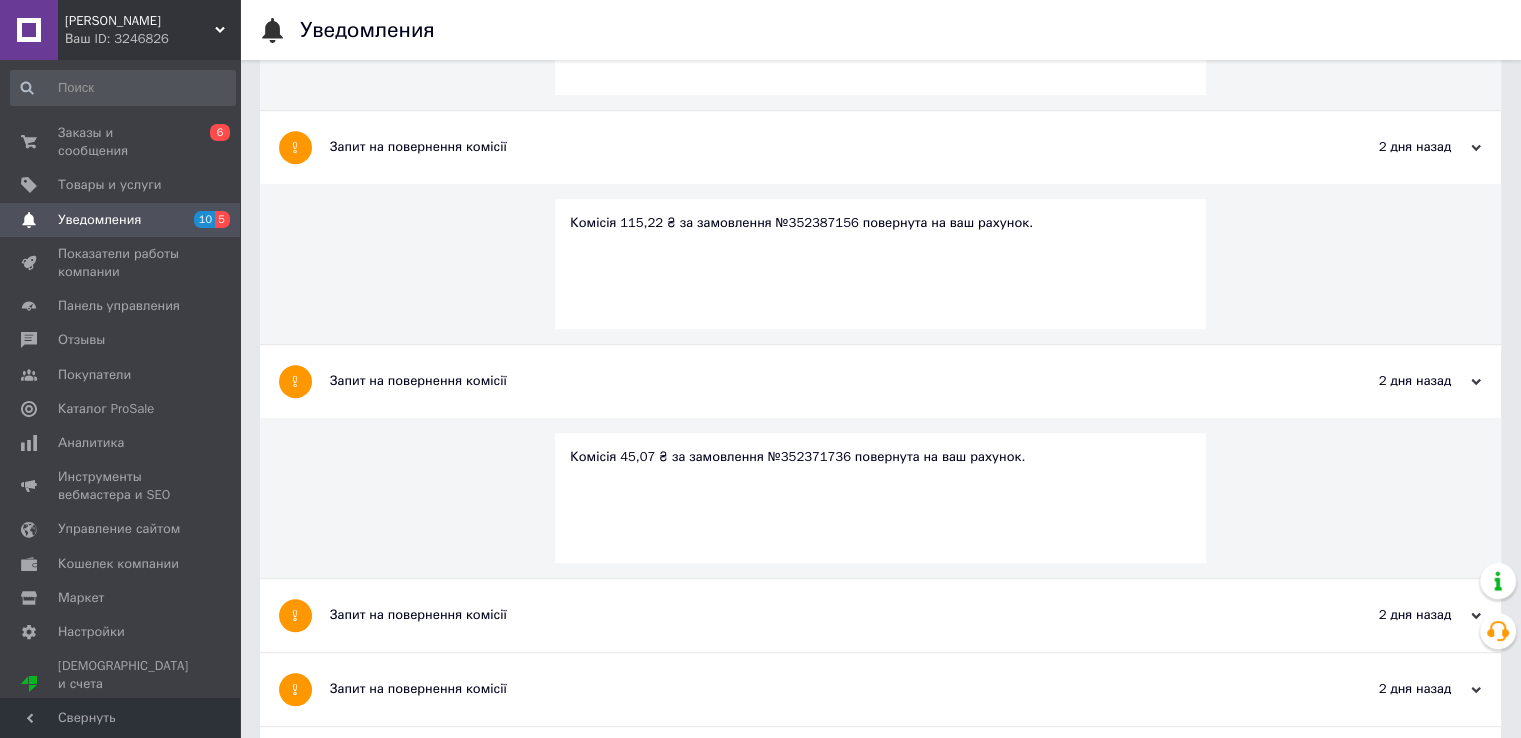 drag, startPoint x: 557, startPoint y: 309, endPoint x: 515, endPoint y: 345, distance: 55.31727 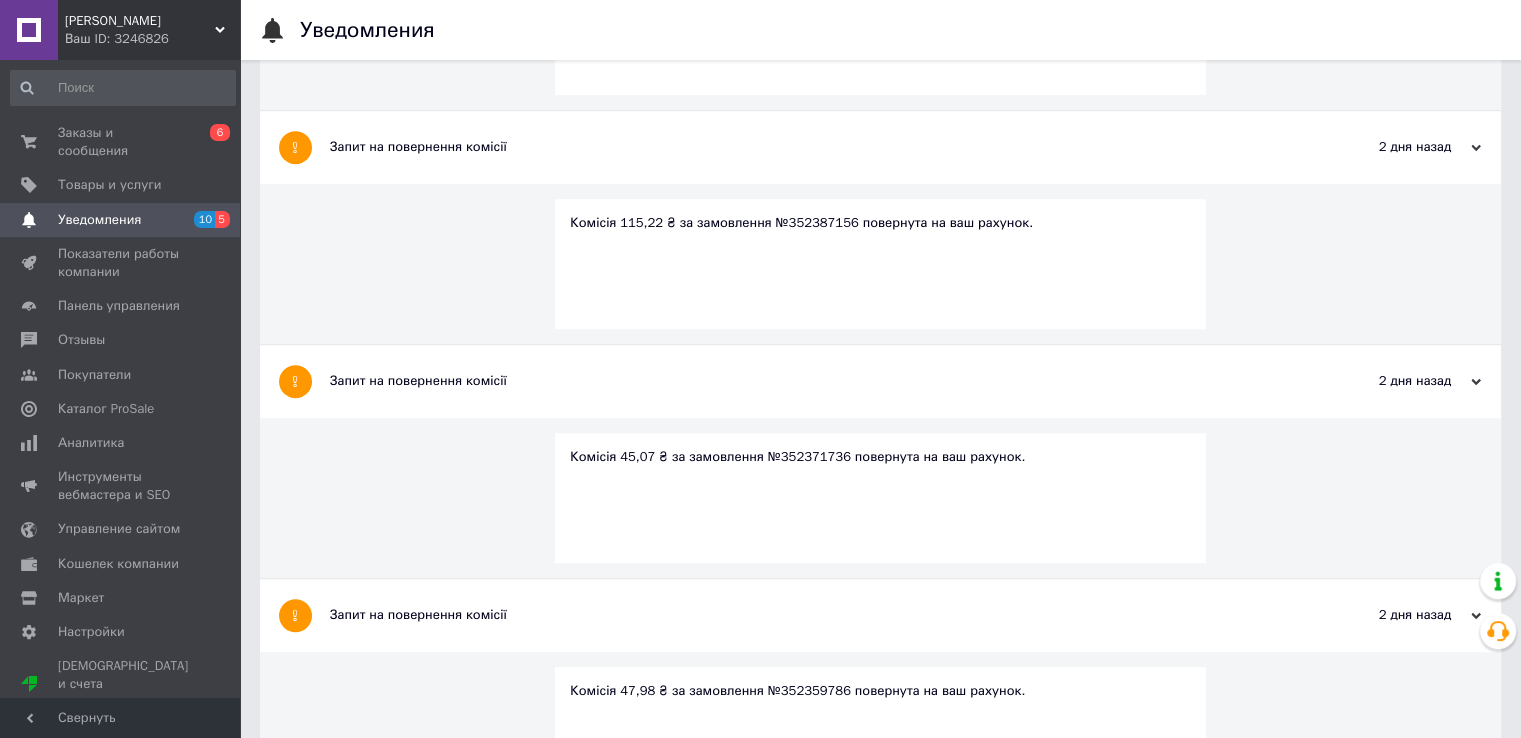 scroll, scrollTop: 1300, scrollLeft: 0, axis: vertical 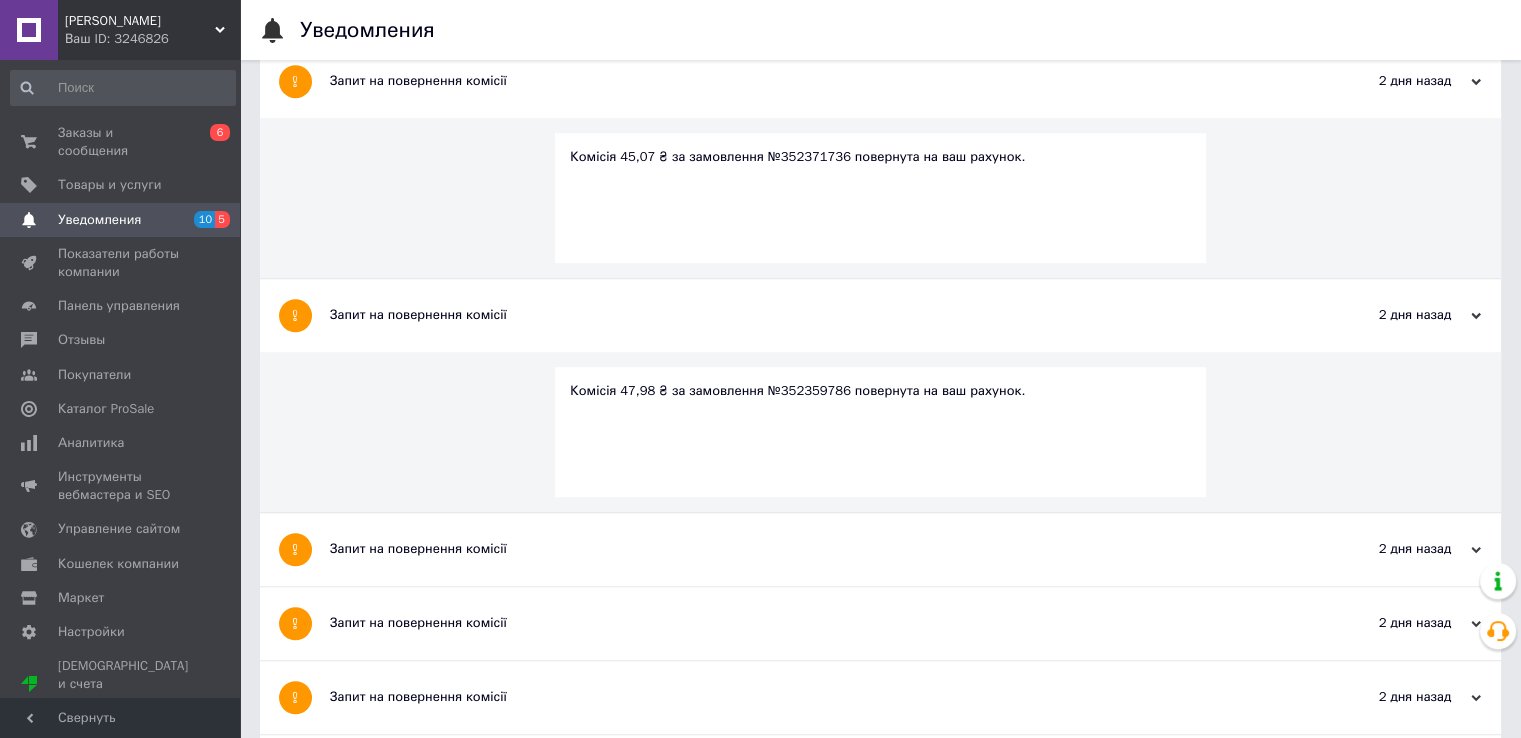 click on "Запит на повернення комісії" at bounding box center (805, 315) 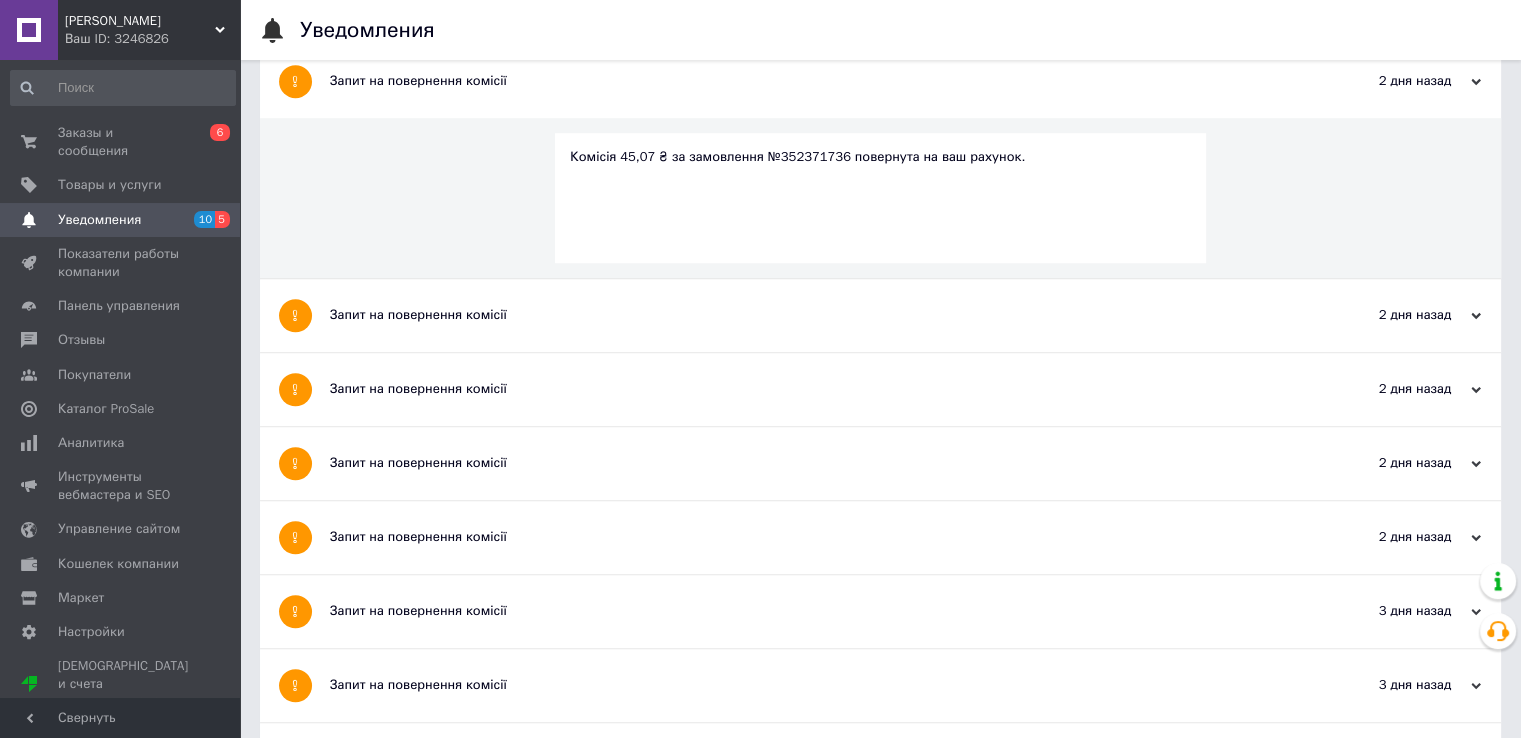 click on "Запит на повернення комісії" at bounding box center (805, 315) 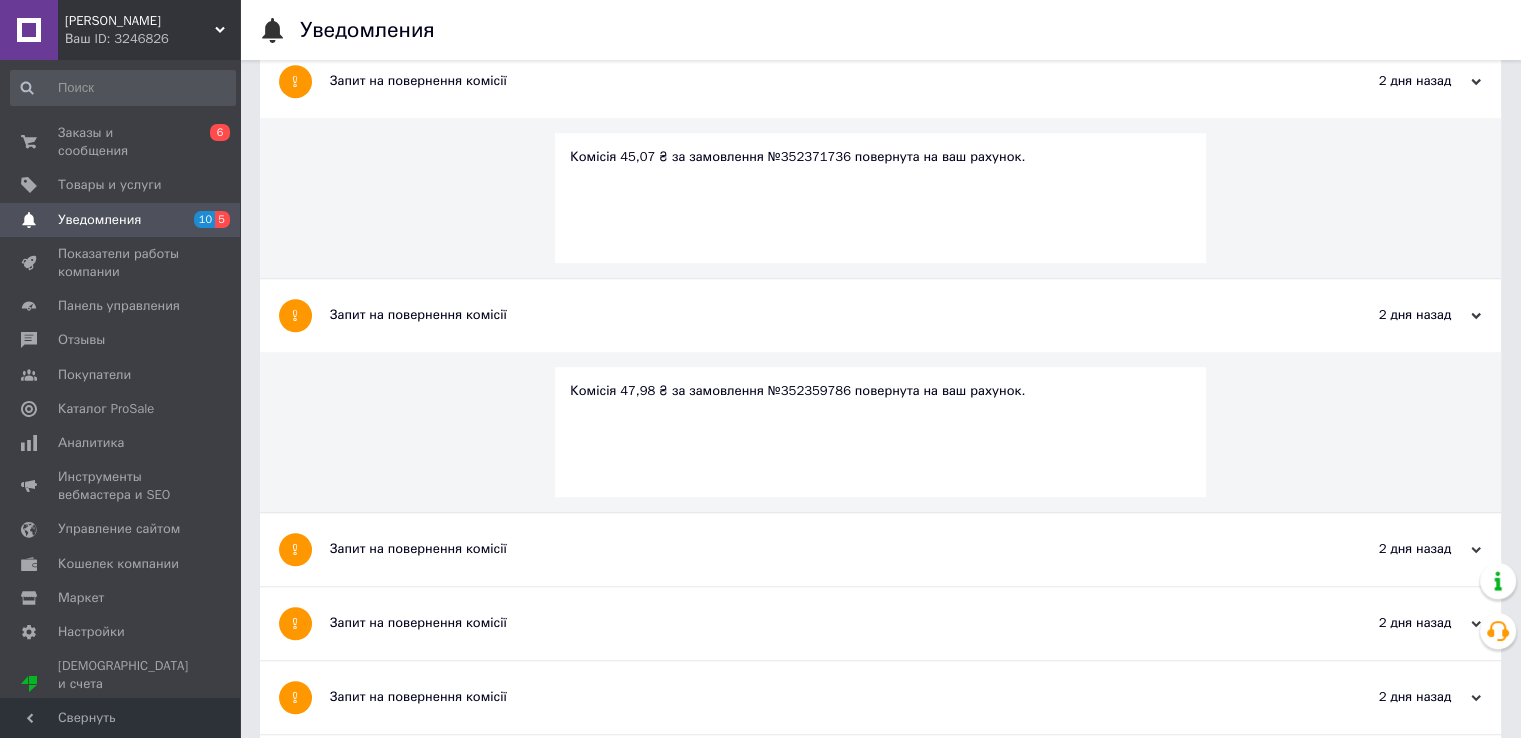 click on "Запит на повернення комісії" at bounding box center [805, 549] 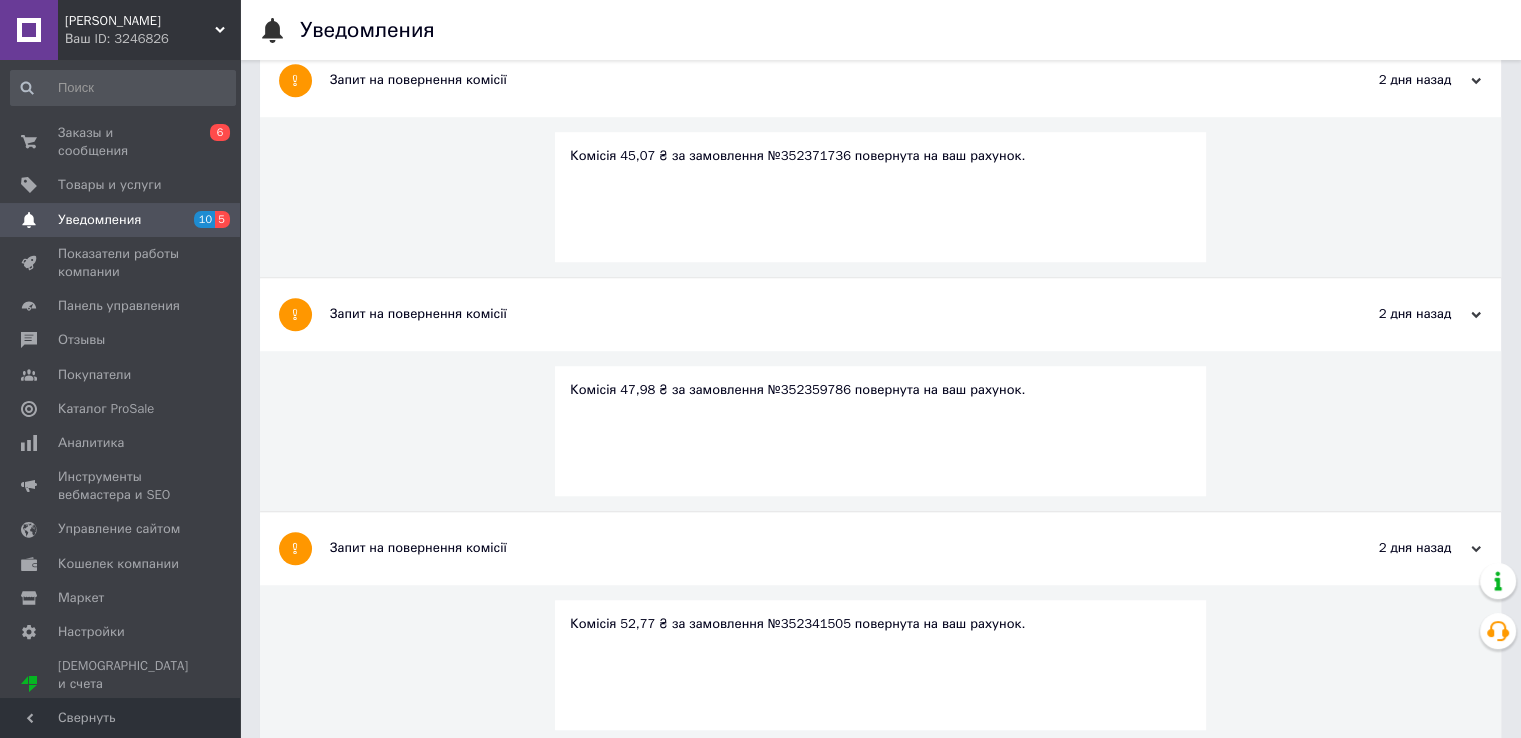 click on "Запит на повернення комісії" at bounding box center (805, 782) 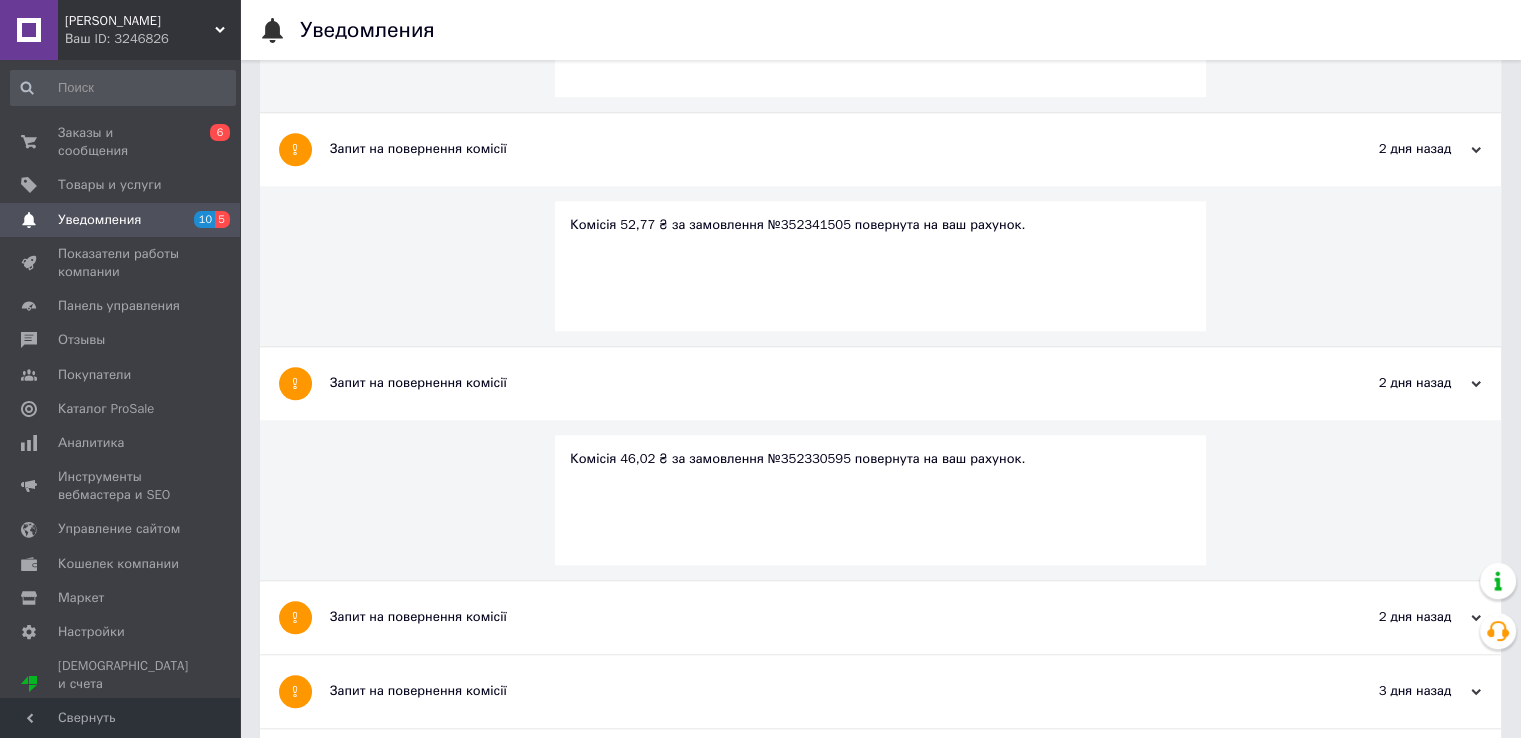 click on "Запит на повернення комісії" at bounding box center (805, 617) 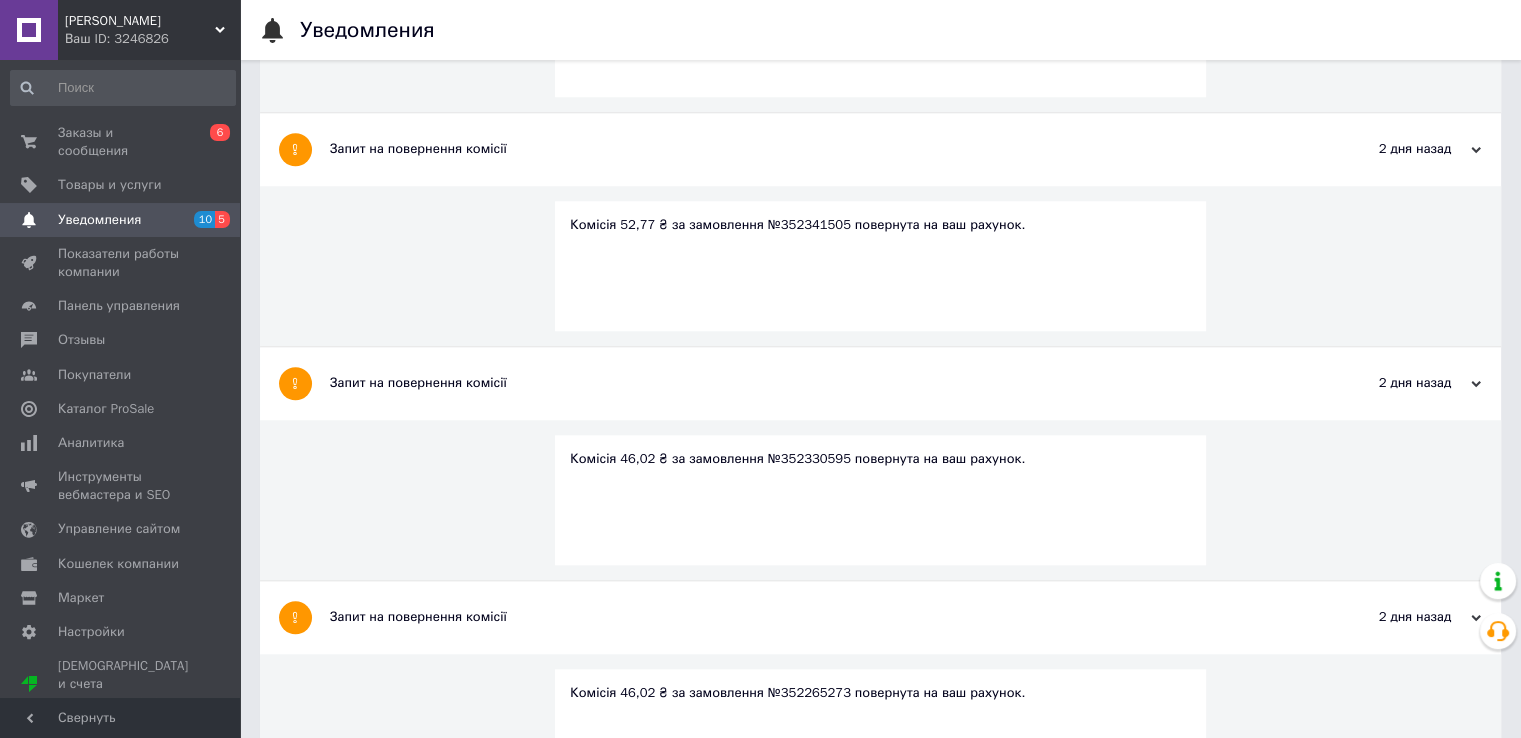 scroll, scrollTop: 0, scrollLeft: 0, axis: both 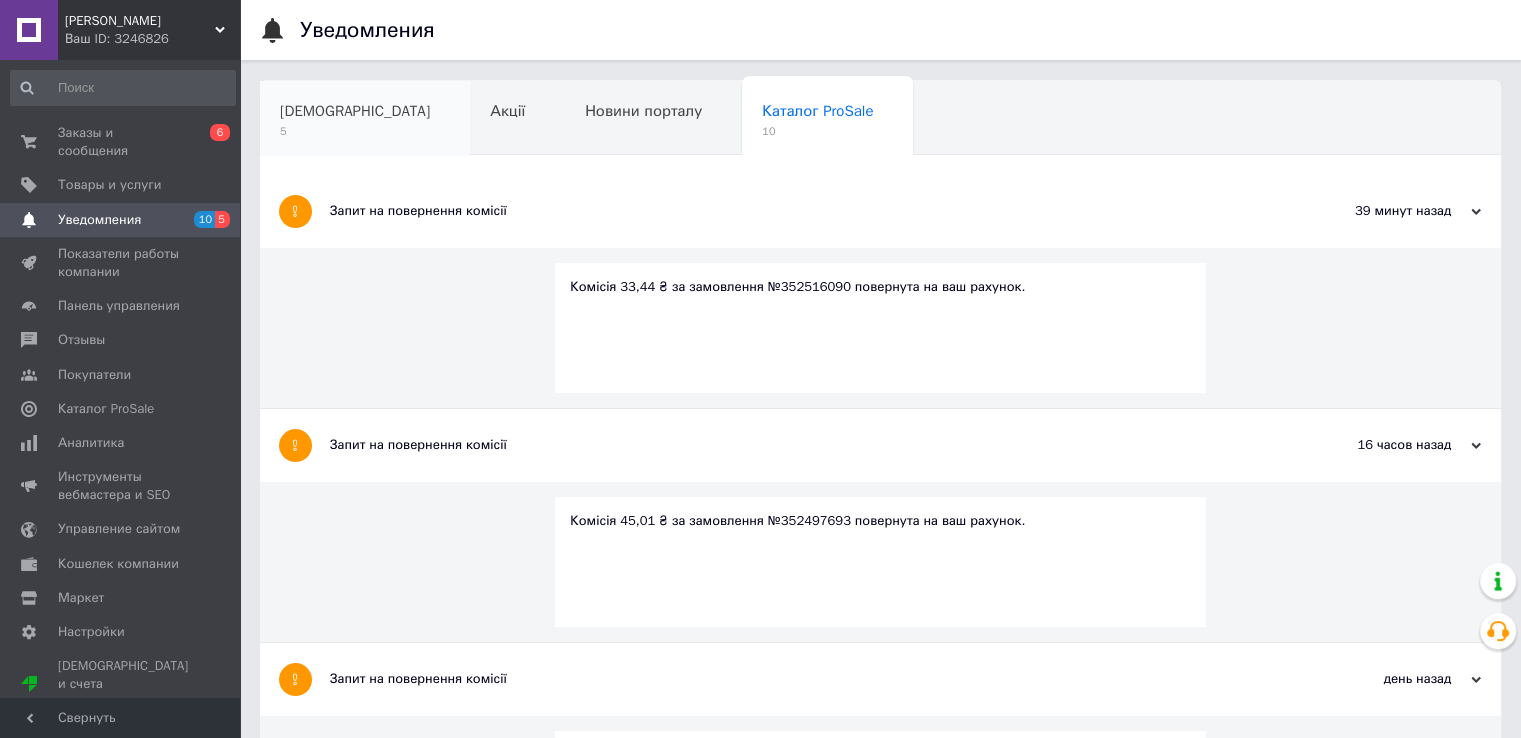 click on "Сповіщення" at bounding box center [355, 111] 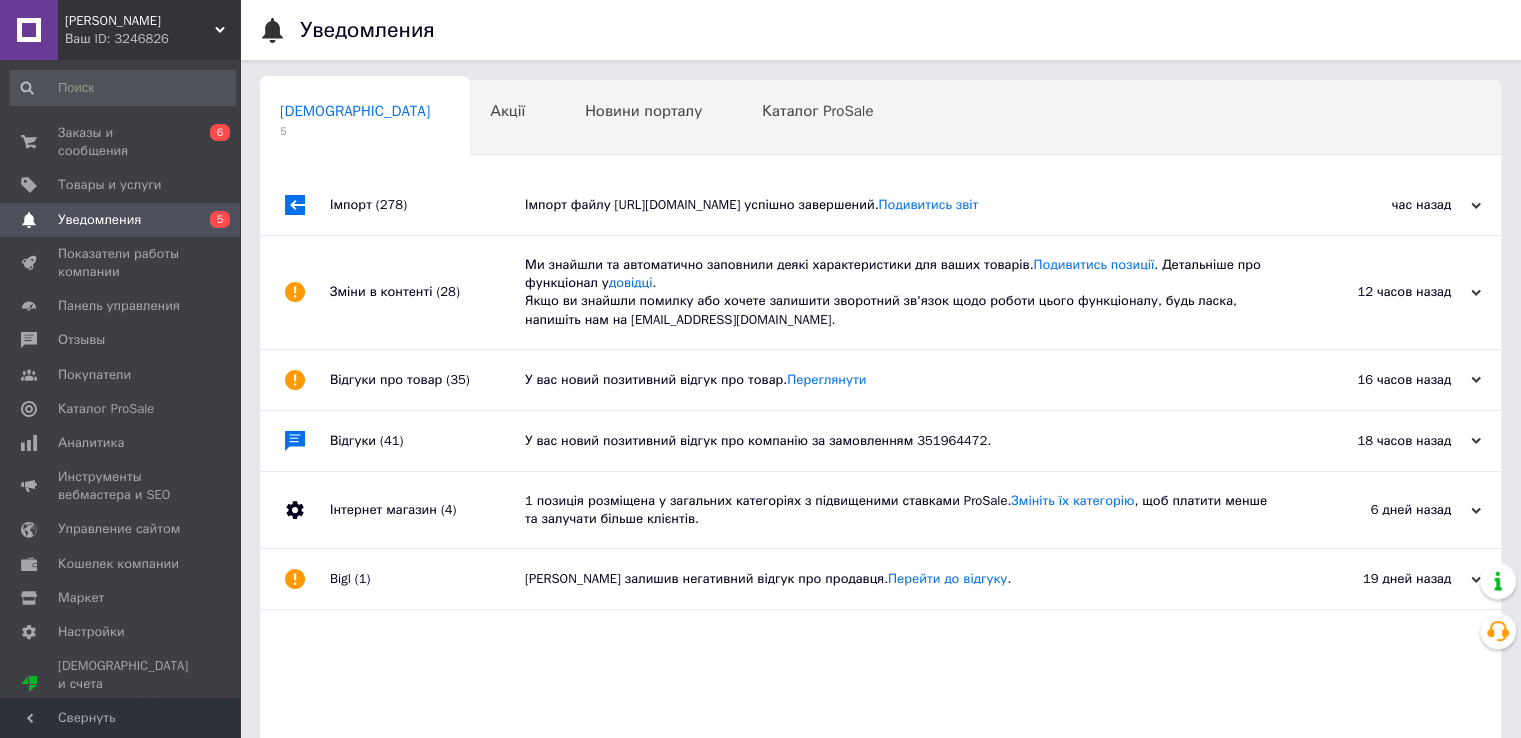 click on "Імпорт   (278)" at bounding box center (427, 205) 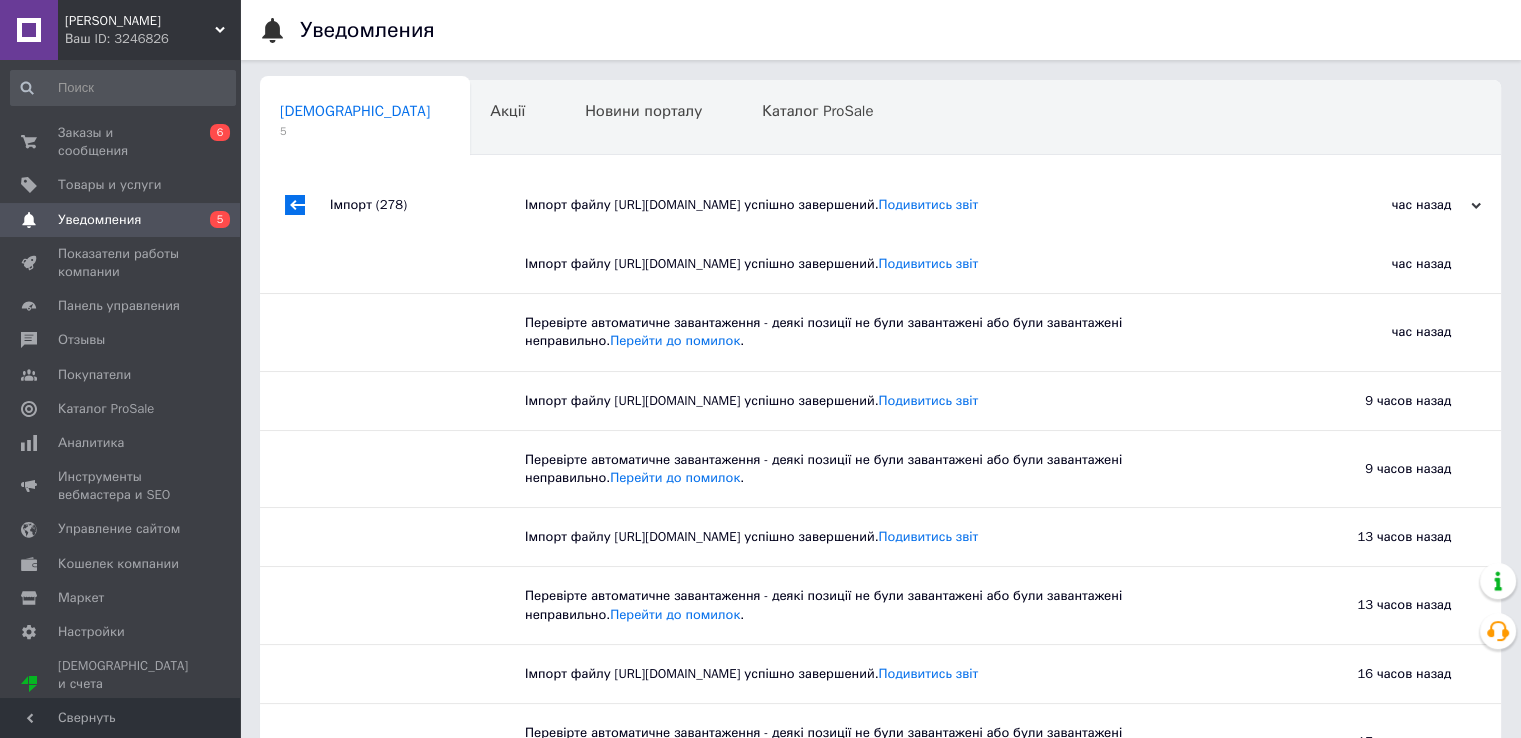 click on "Імпорт   (278)" at bounding box center (427, 205) 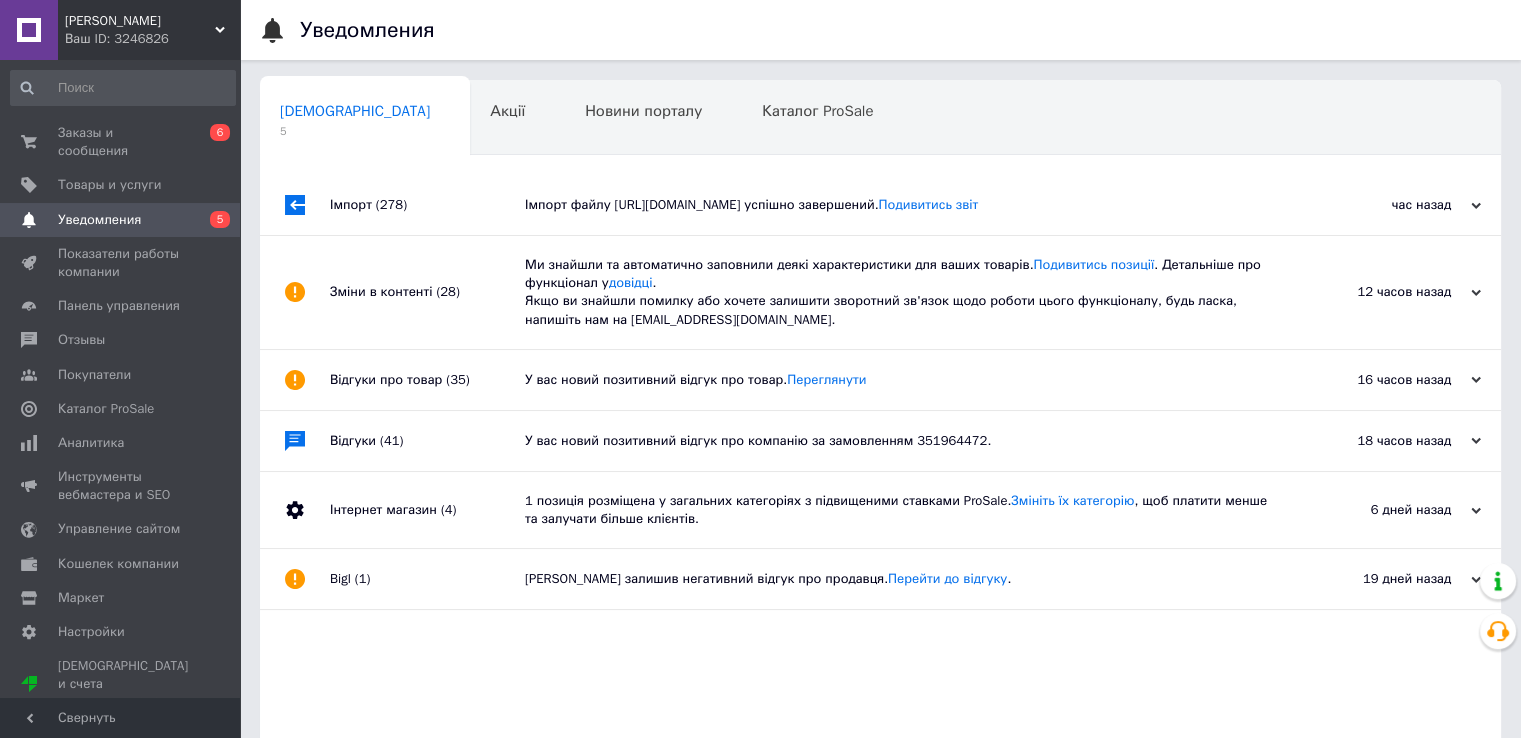 click on "Зміни в контенті   (28)" at bounding box center (427, 292) 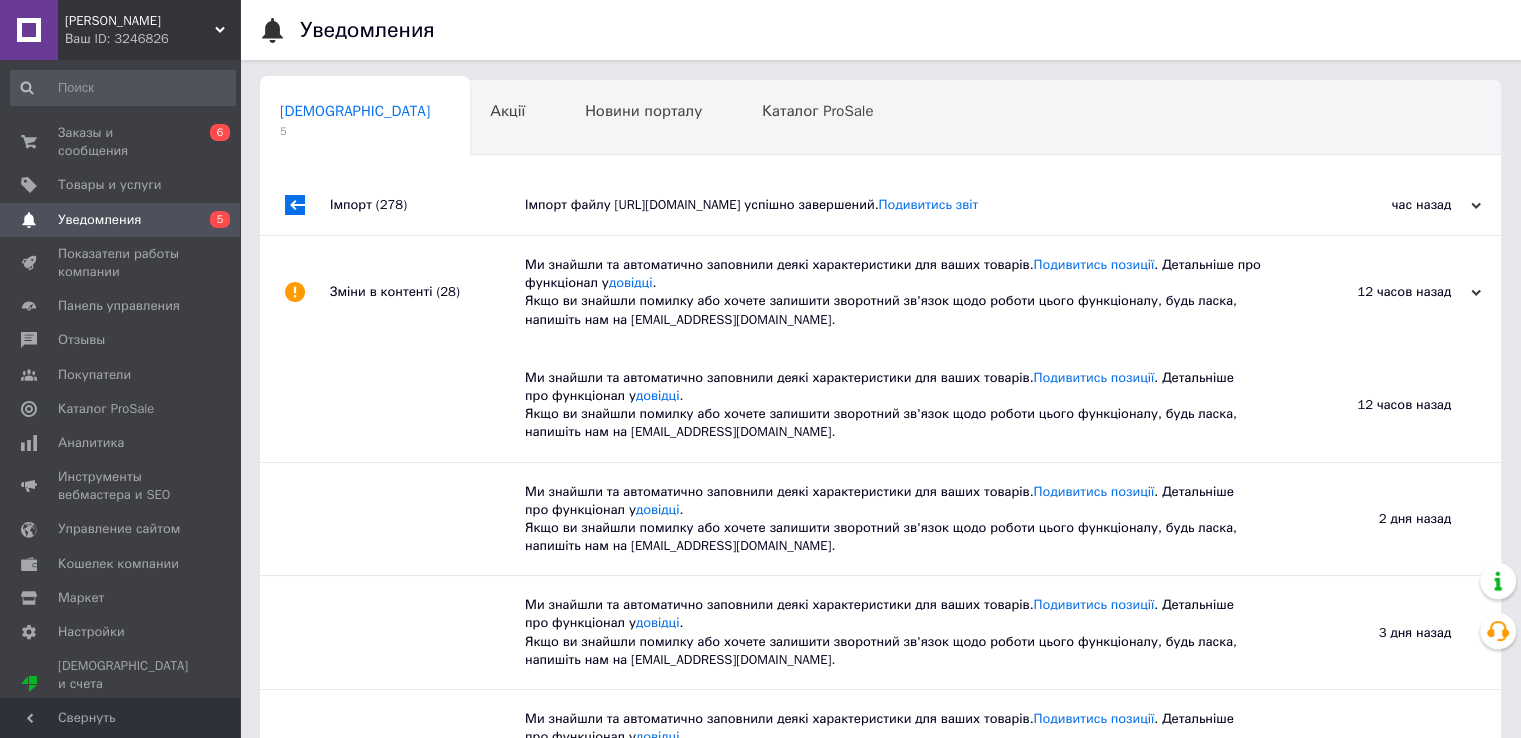 click on "Зміни в контенті   (28)" at bounding box center (427, 292) 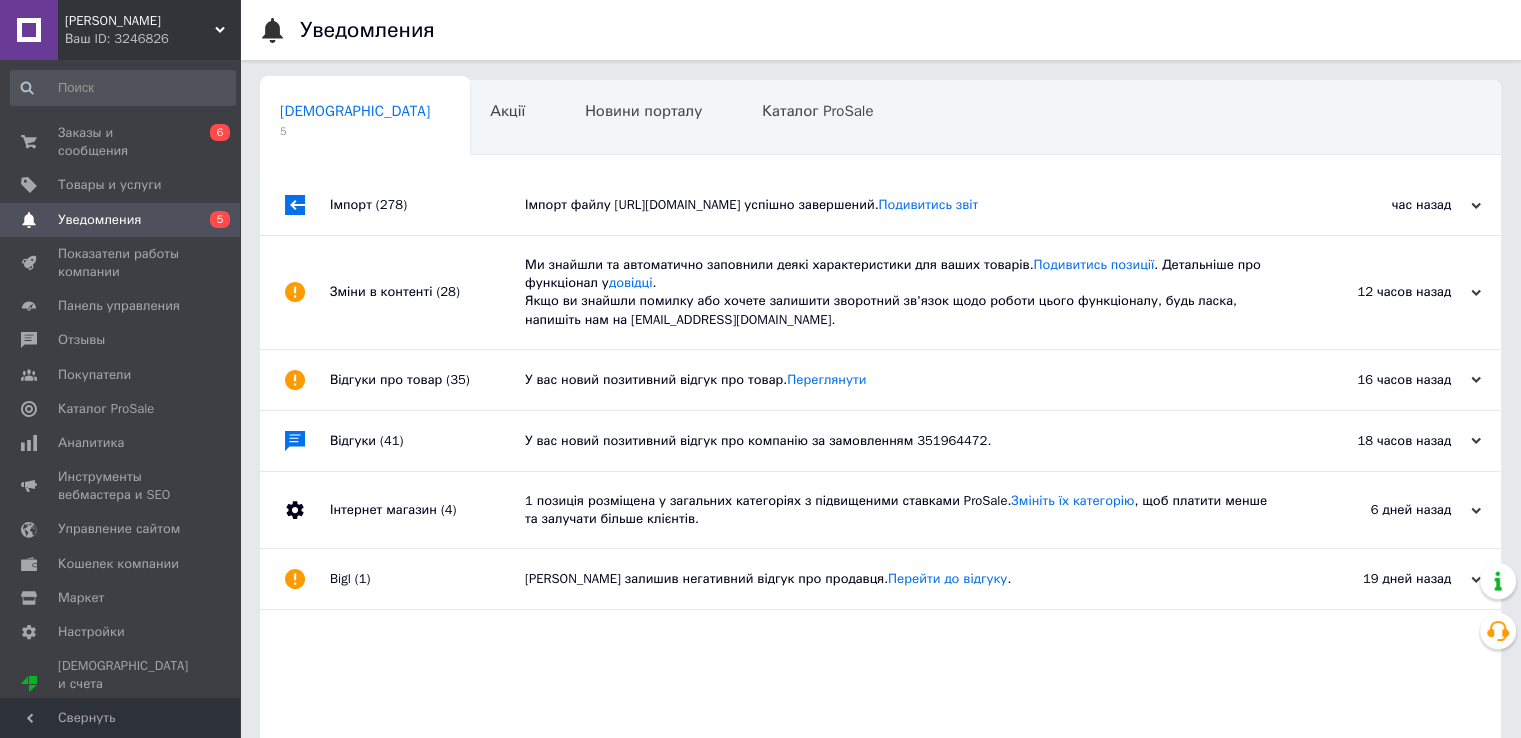 click on "Відгуки про товар   (35)" at bounding box center (427, 380) 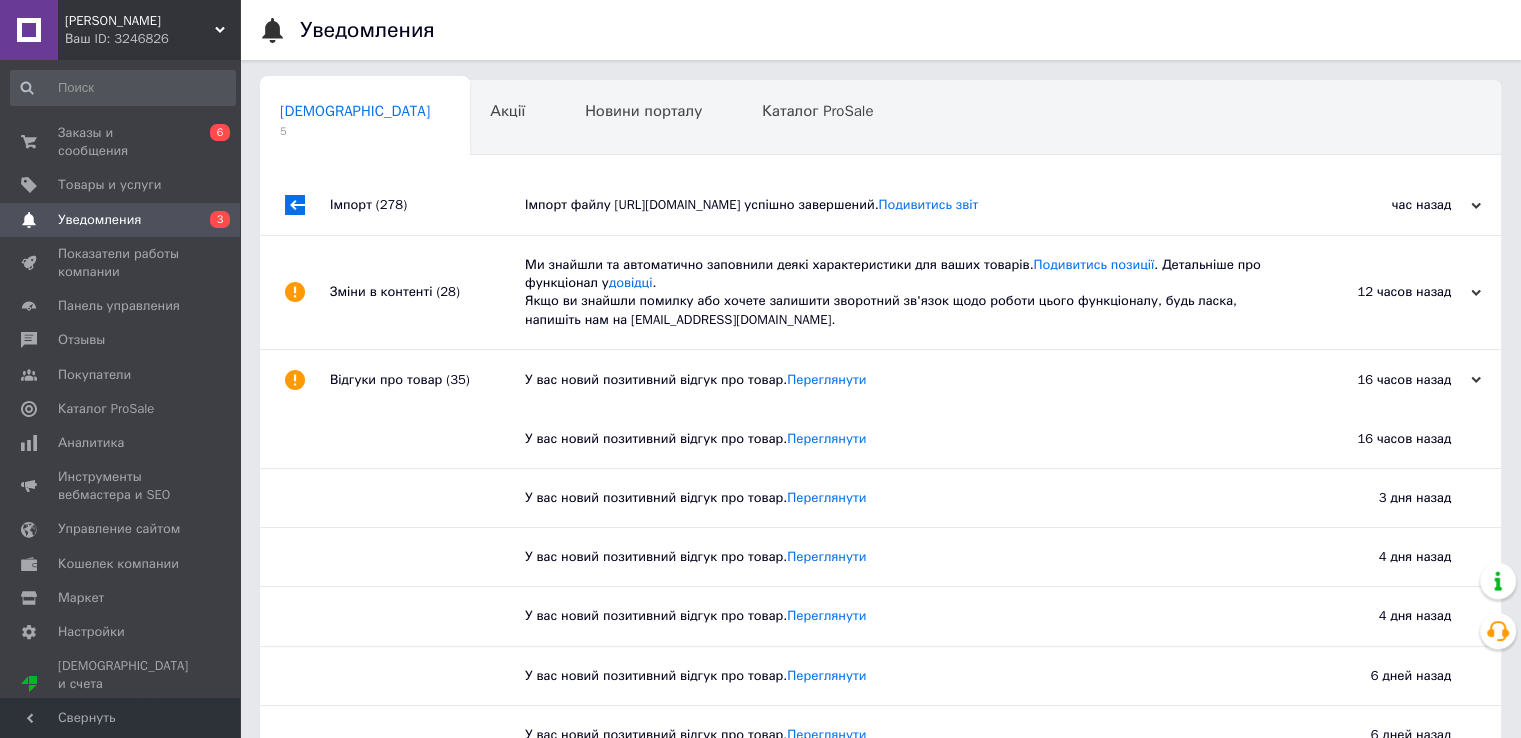 click on "Відгуки про товар   (35)" at bounding box center [427, 380] 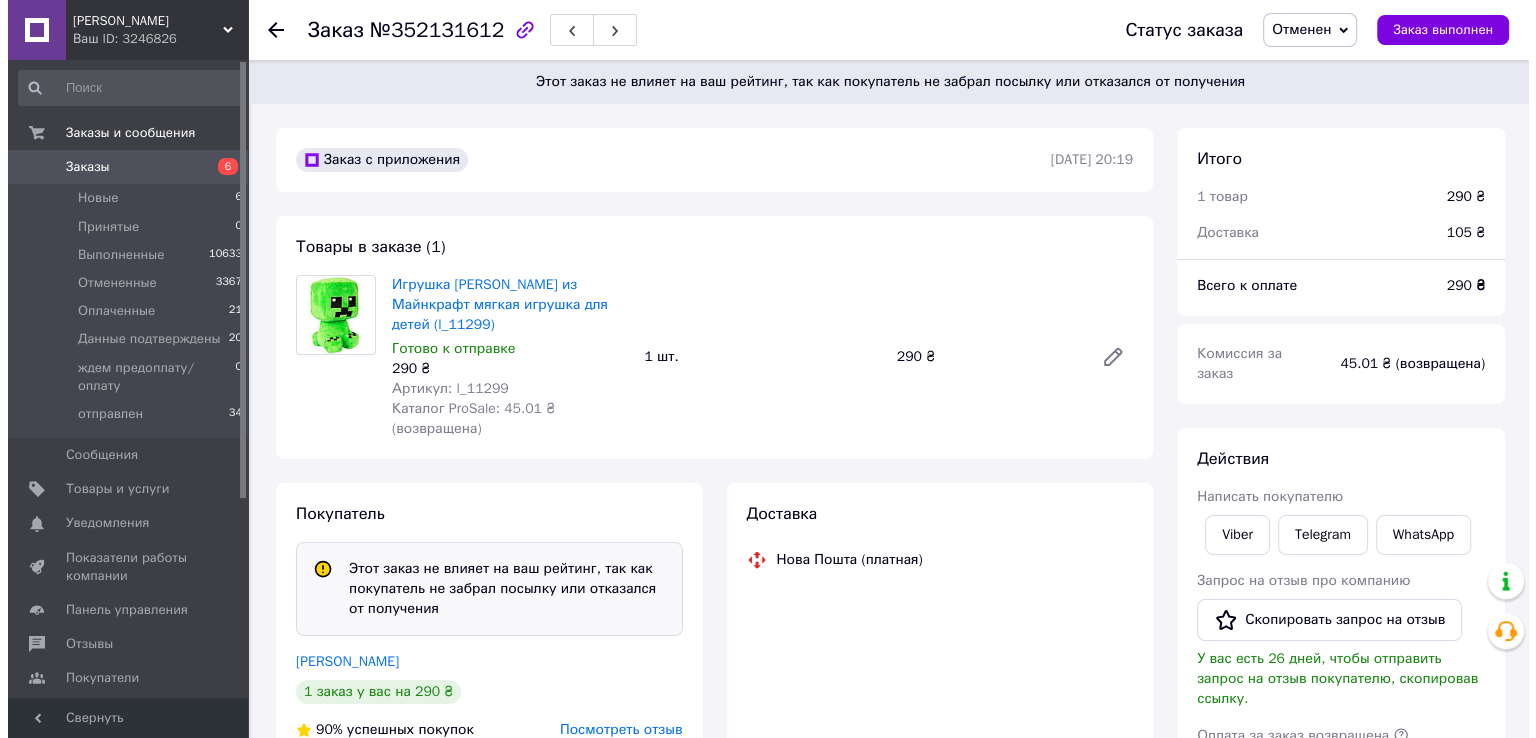 scroll, scrollTop: 200, scrollLeft: 0, axis: vertical 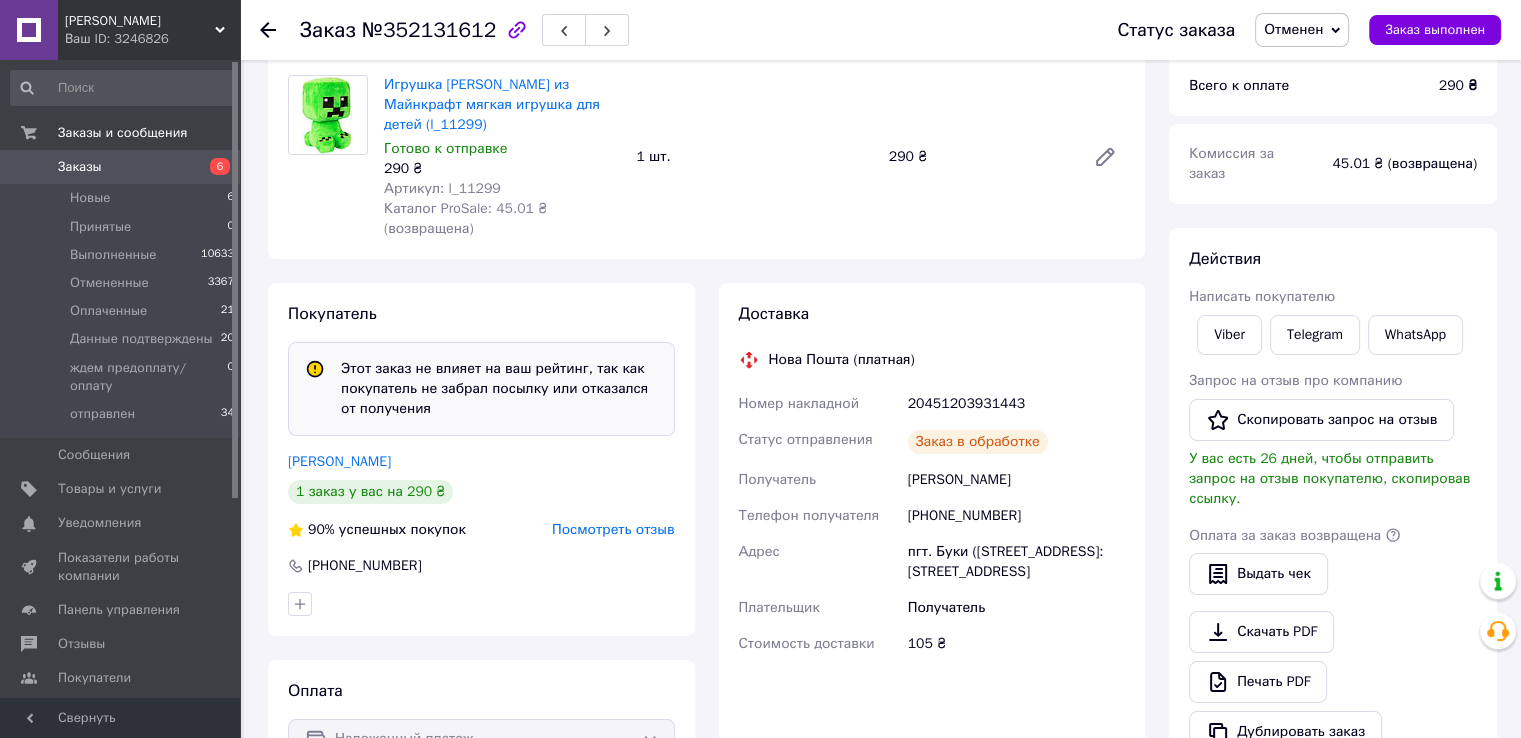 click on "Посмотреть отзыв" at bounding box center (613, 529) 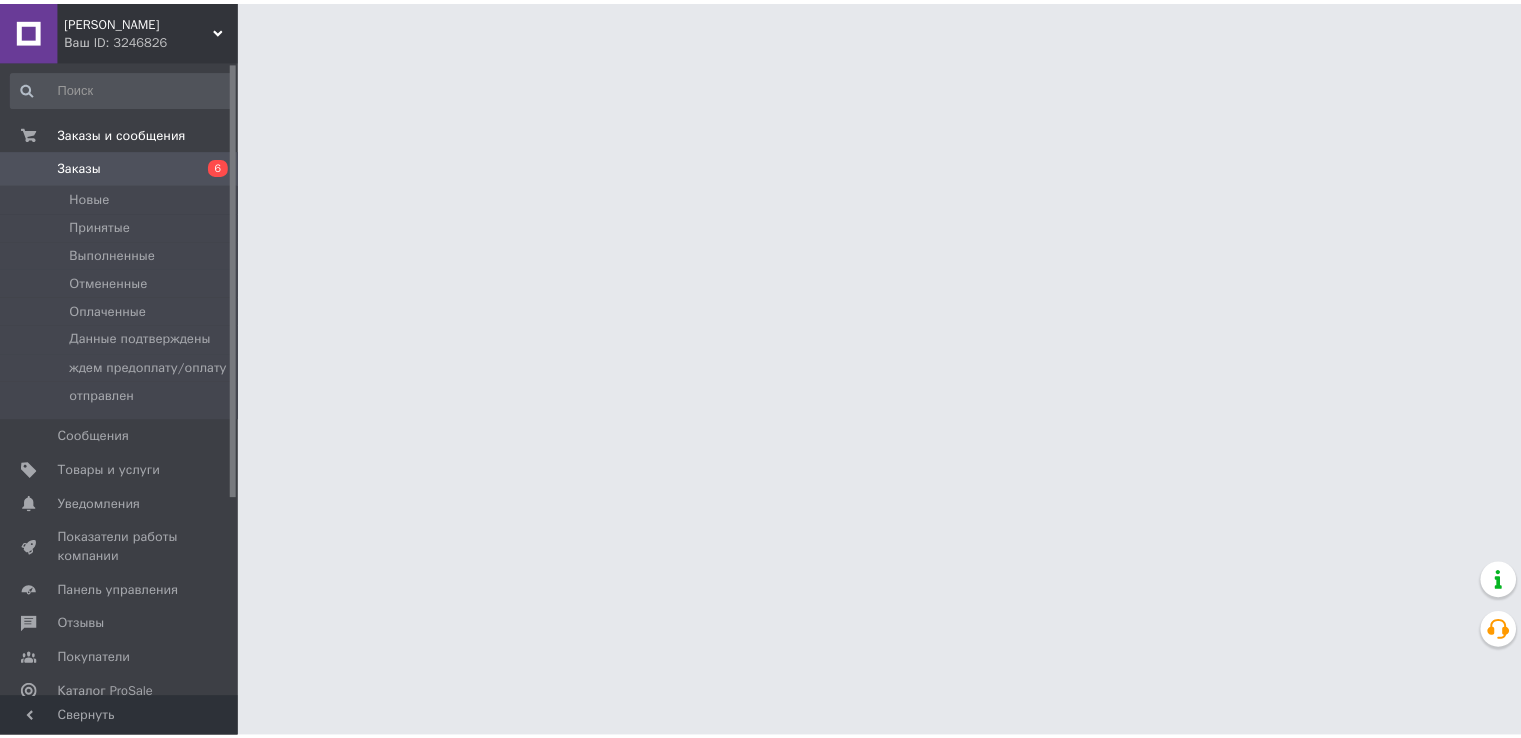 scroll, scrollTop: 0, scrollLeft: 0, axis: both 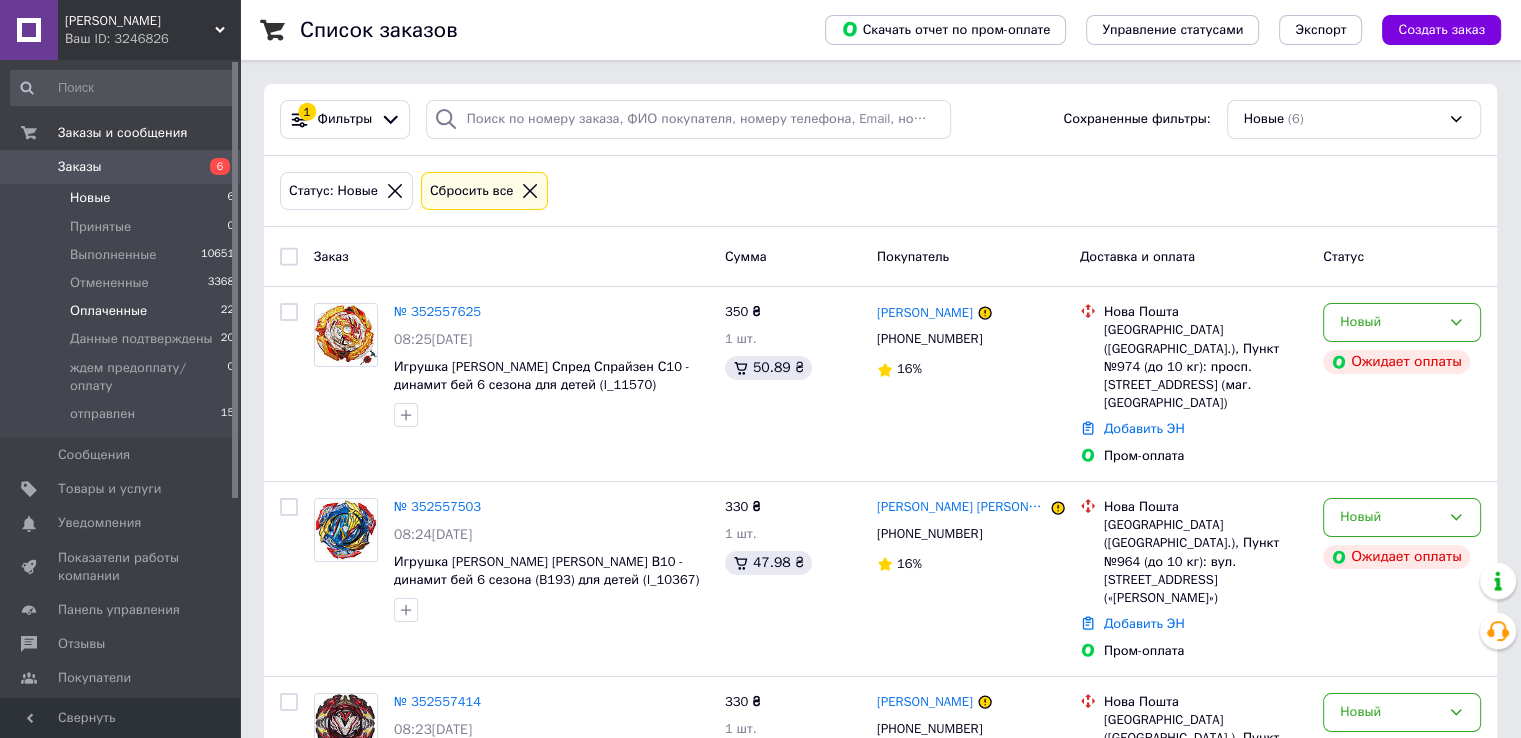 click on "Оплаченные 22" at bounding box center (123, 311) 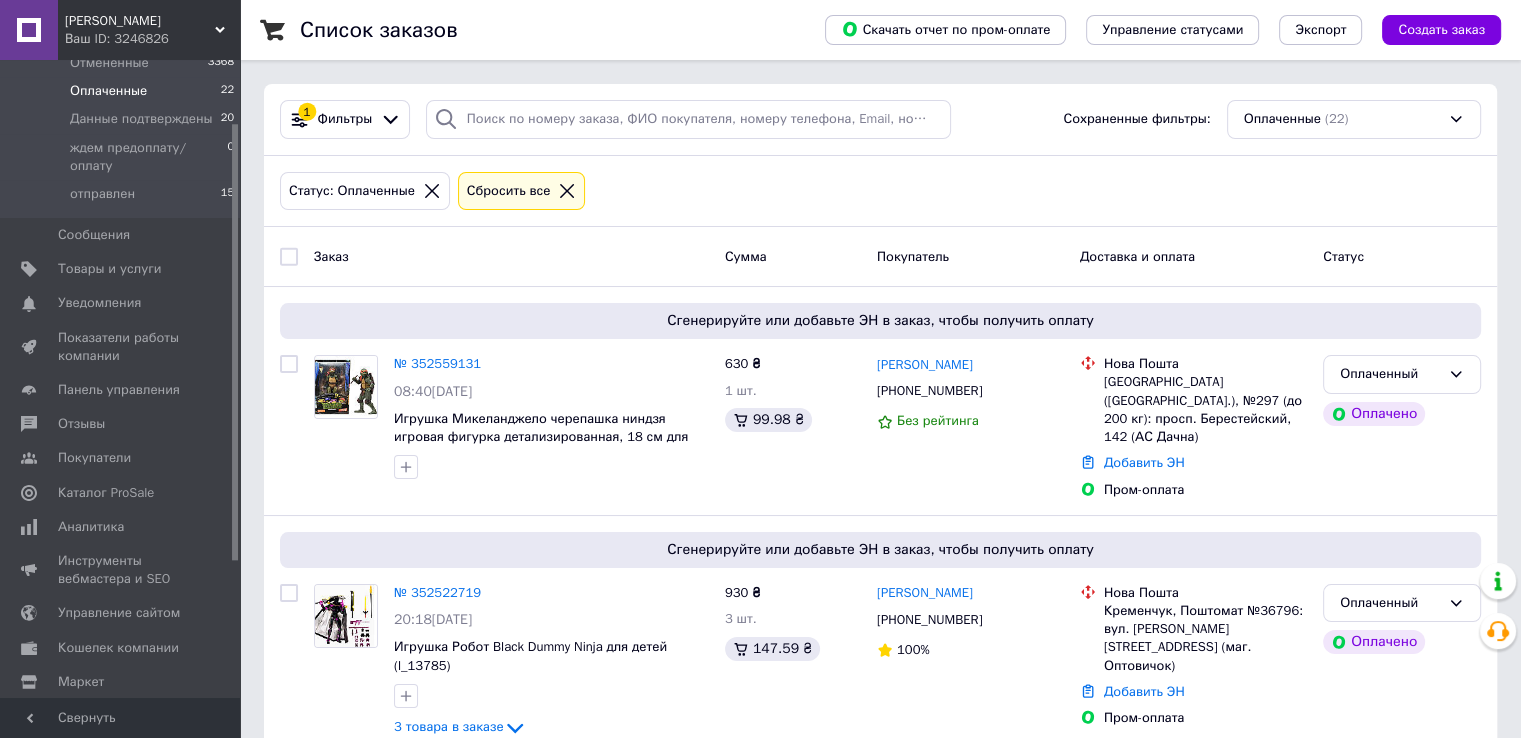 scroll, scrollTop: 289, scrollLeft: 0, axis: vertical 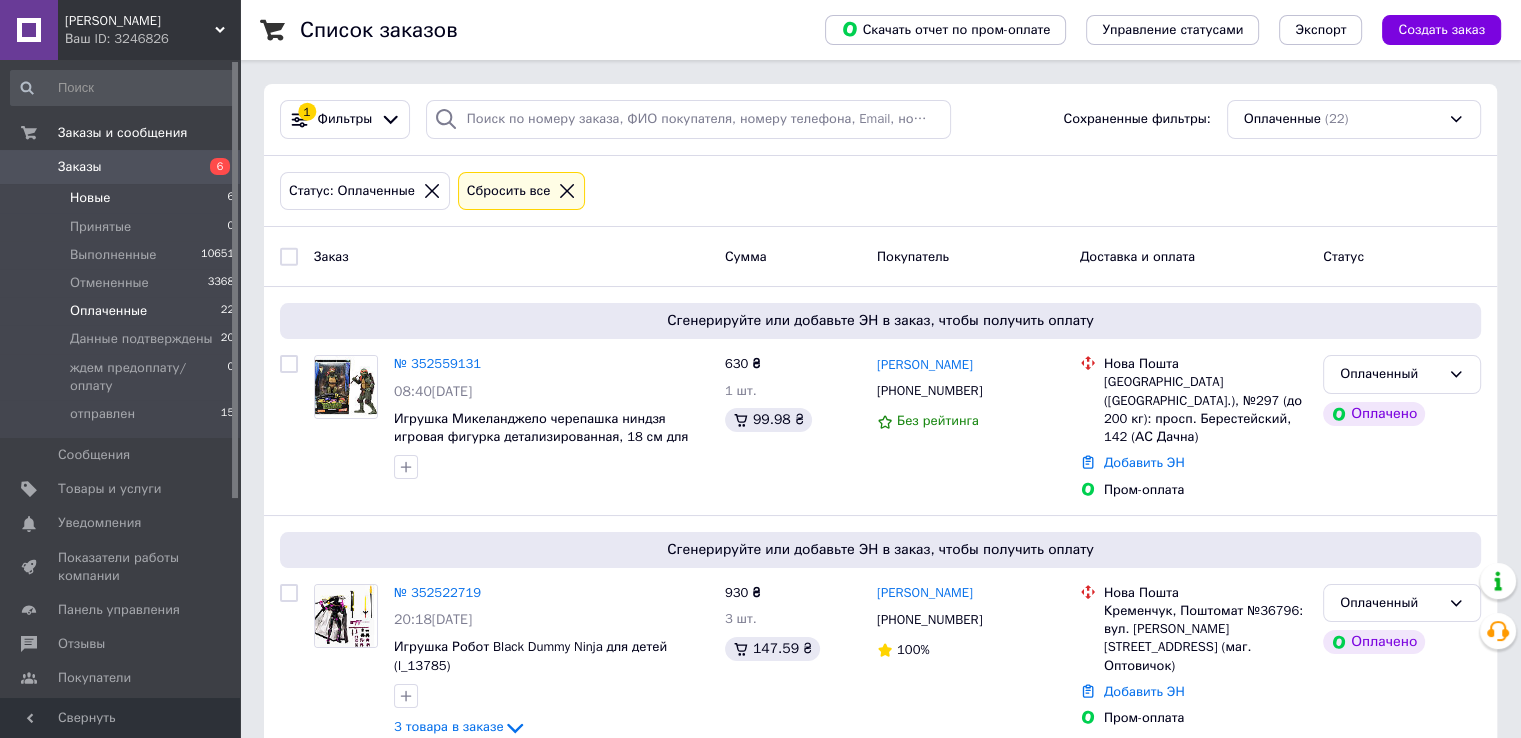 click on "Новые 6" at bounding box center [123, 198] 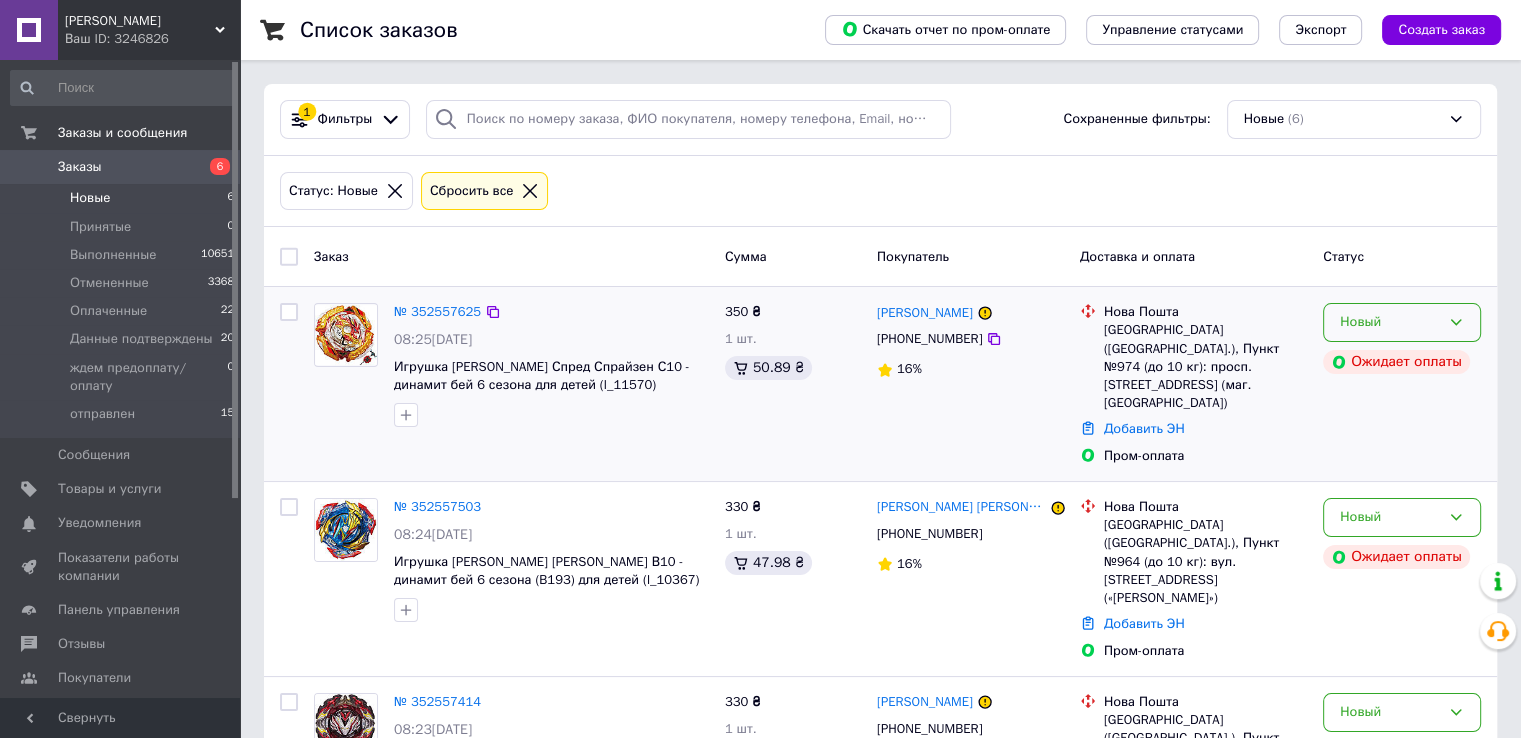 click on "Новый" at bounding box center [1402, 322] 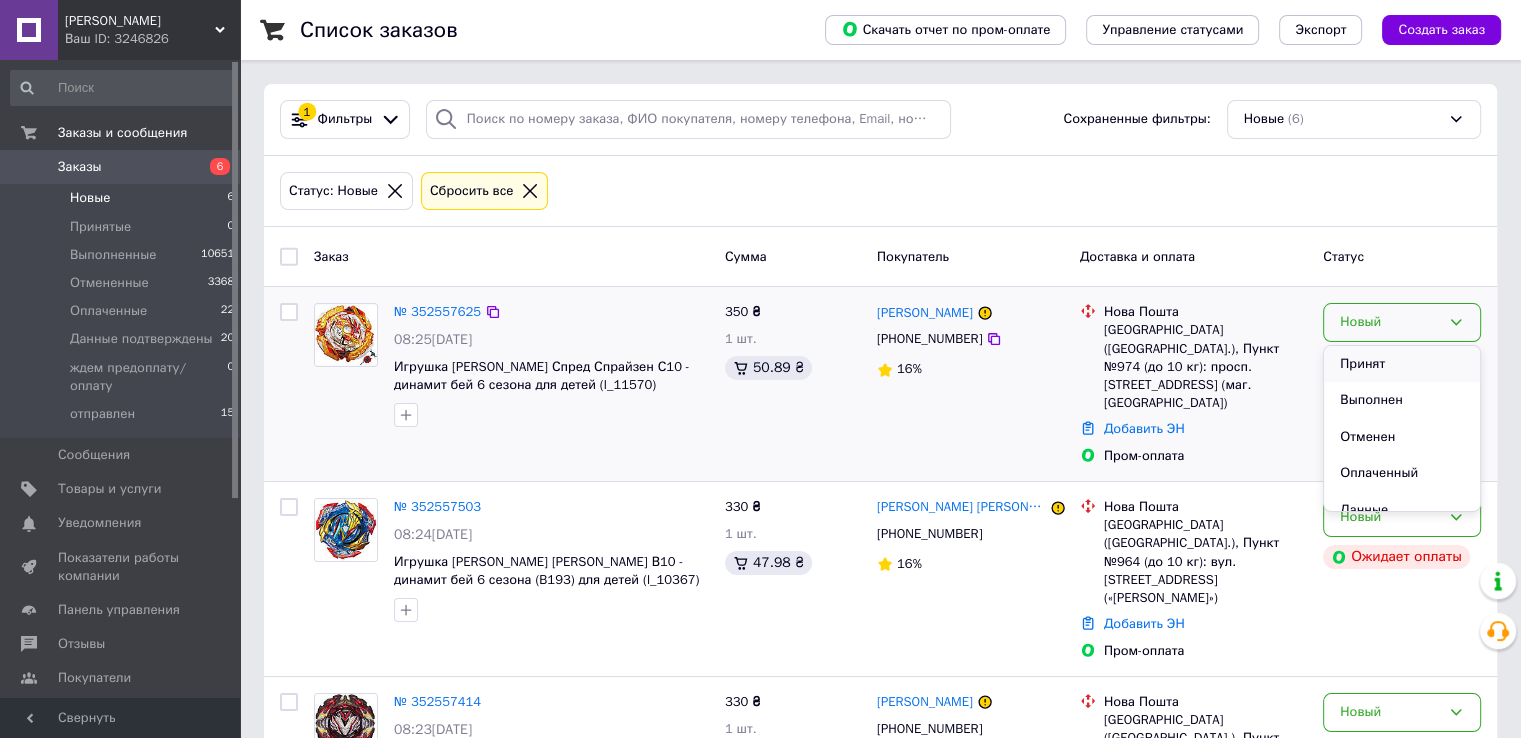 click on "Принят" at bounding box center [1402, 364] 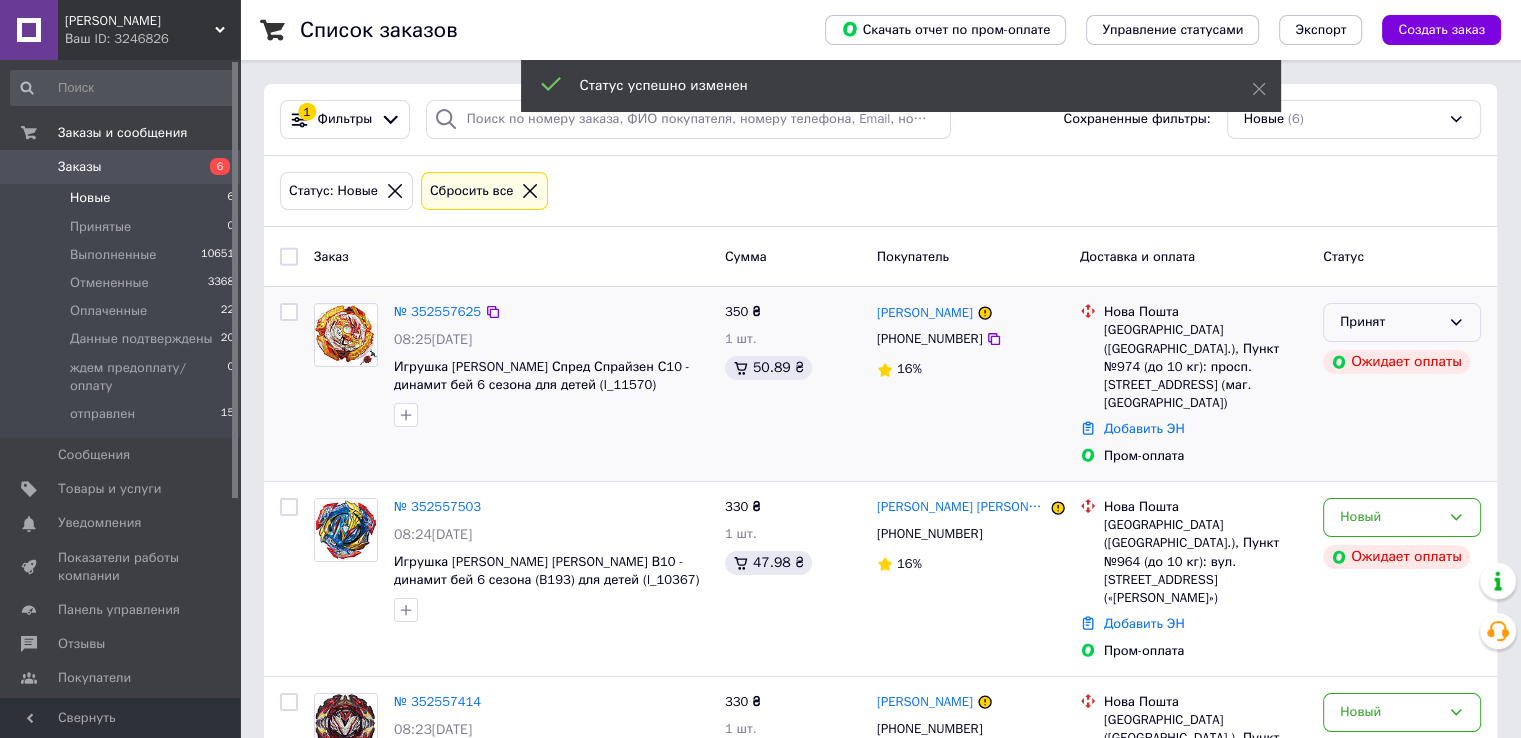 click on "Принят" at bounding box center [1390, 322] 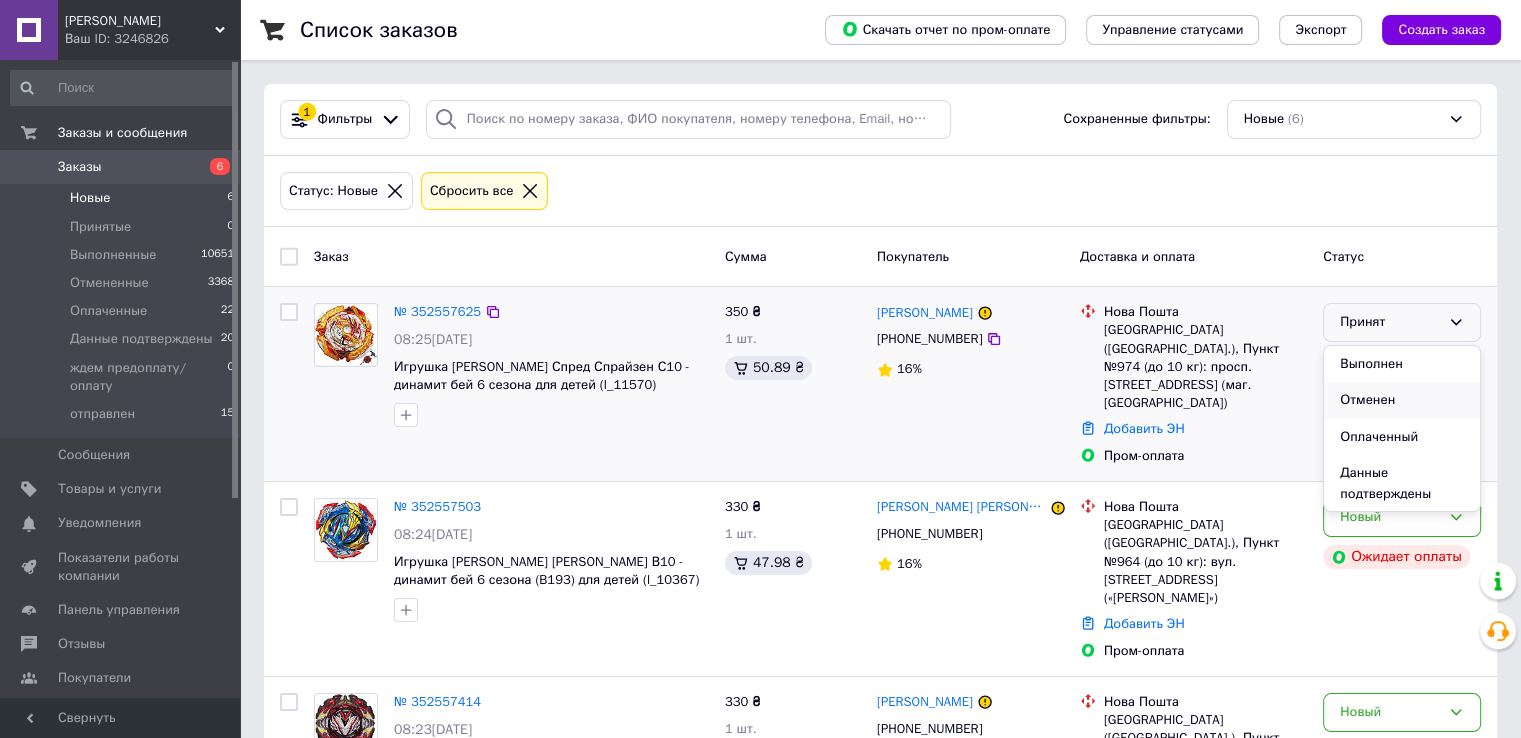 click on "Отменен" at bounding box center [1402, 400] 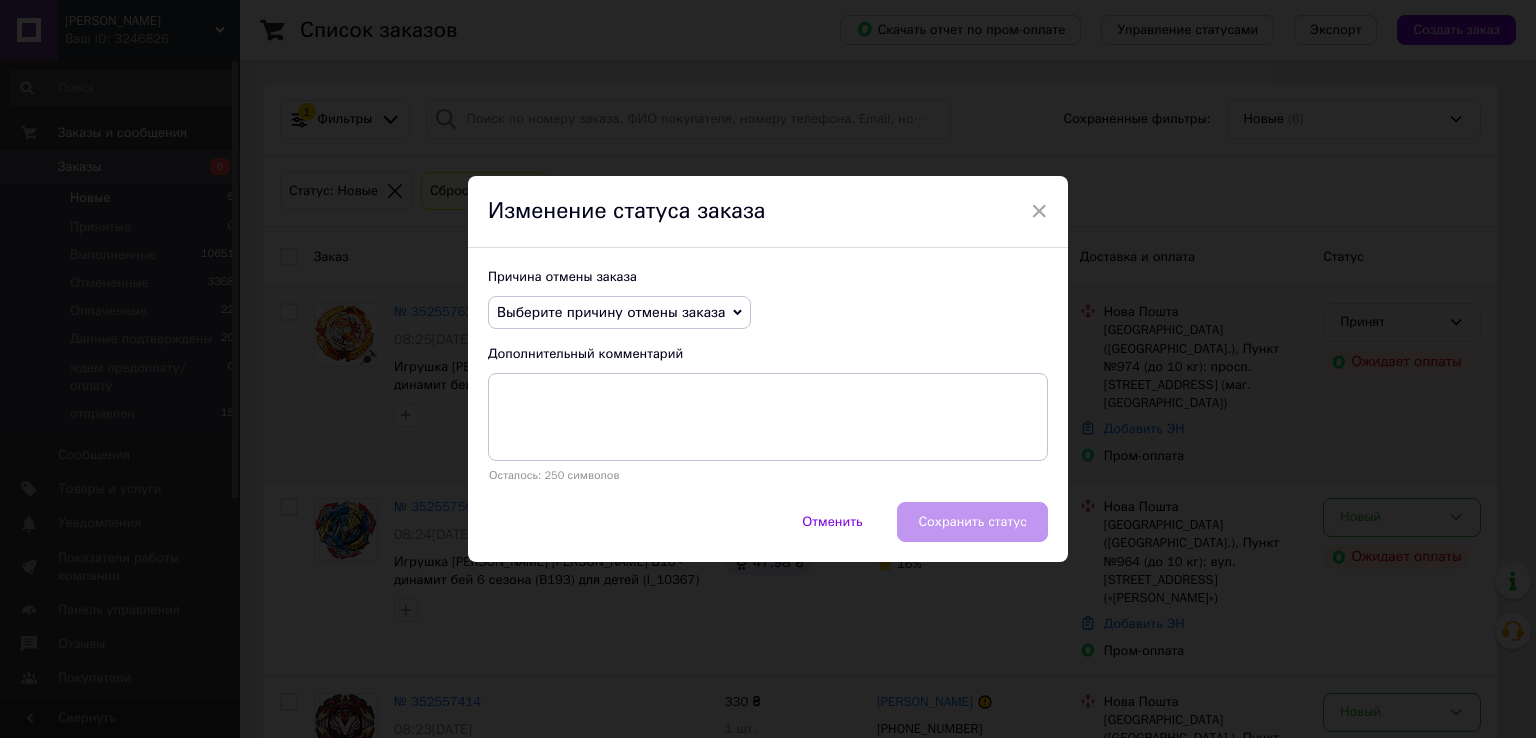 click on "Выберите причину отмены заказа" at bounding box center [611, 312] 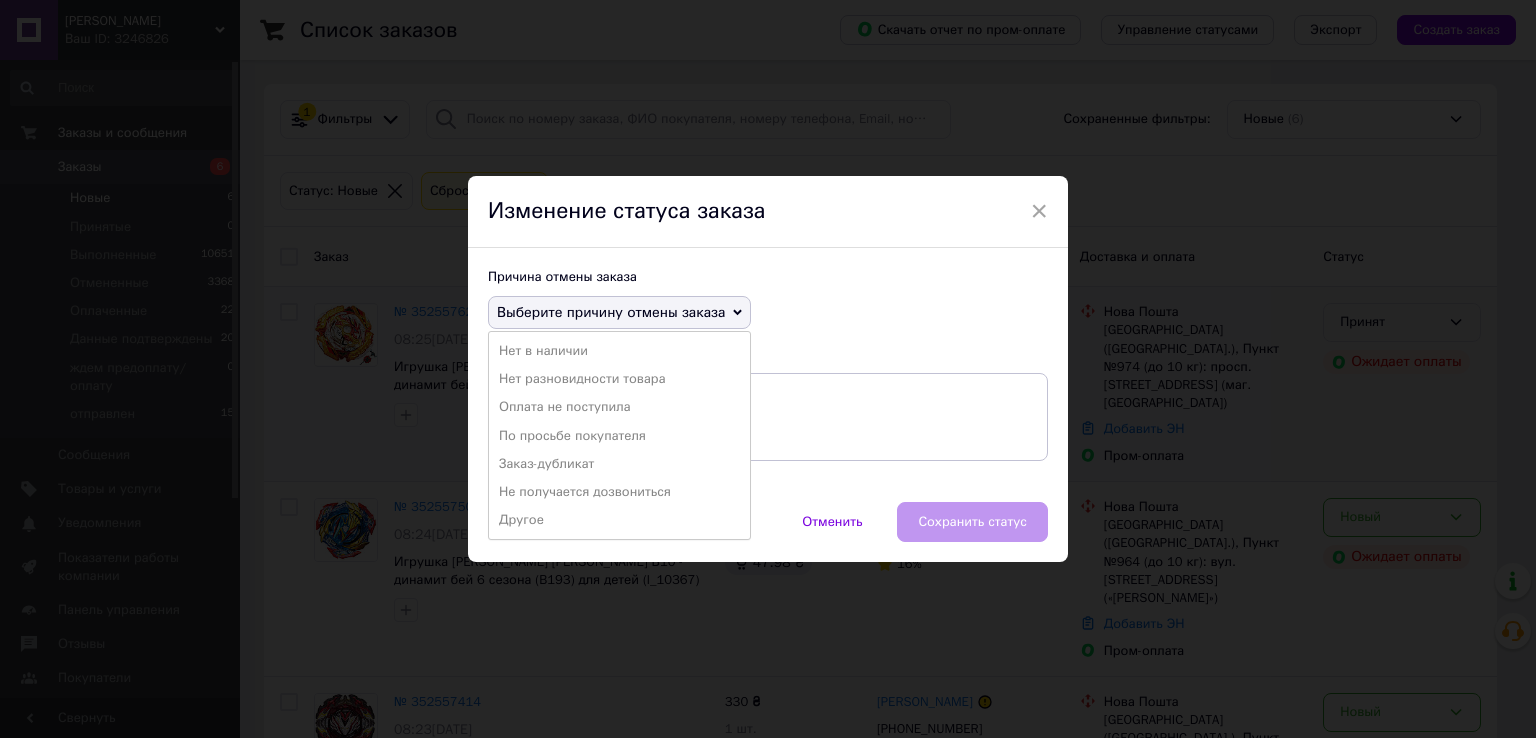 drag, startPoint x: 610, startPoint y: 407, endPoint x: 719, endPoint y: 453, distance: 118.308914 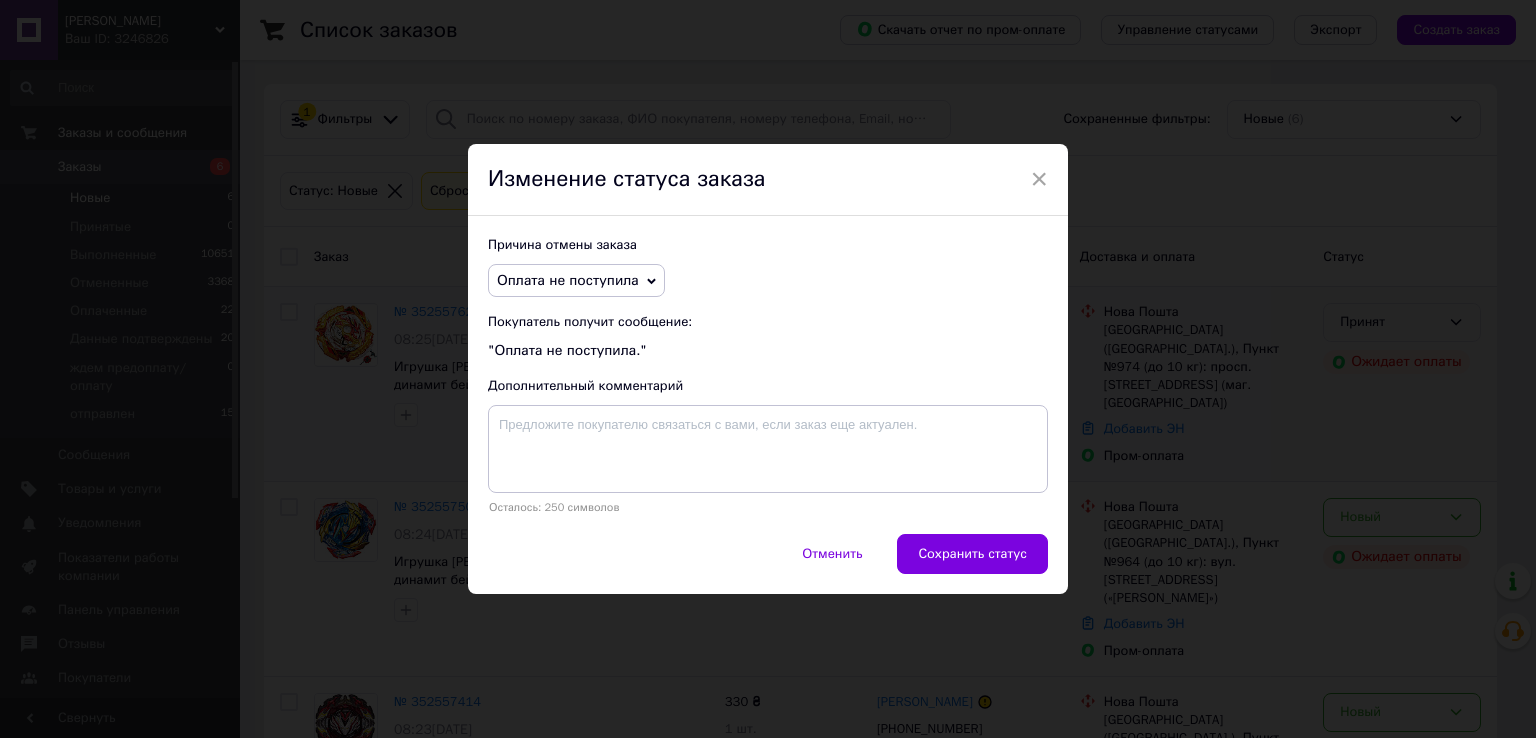 click on "Сохранить статус" at bounding box center (972, 554) 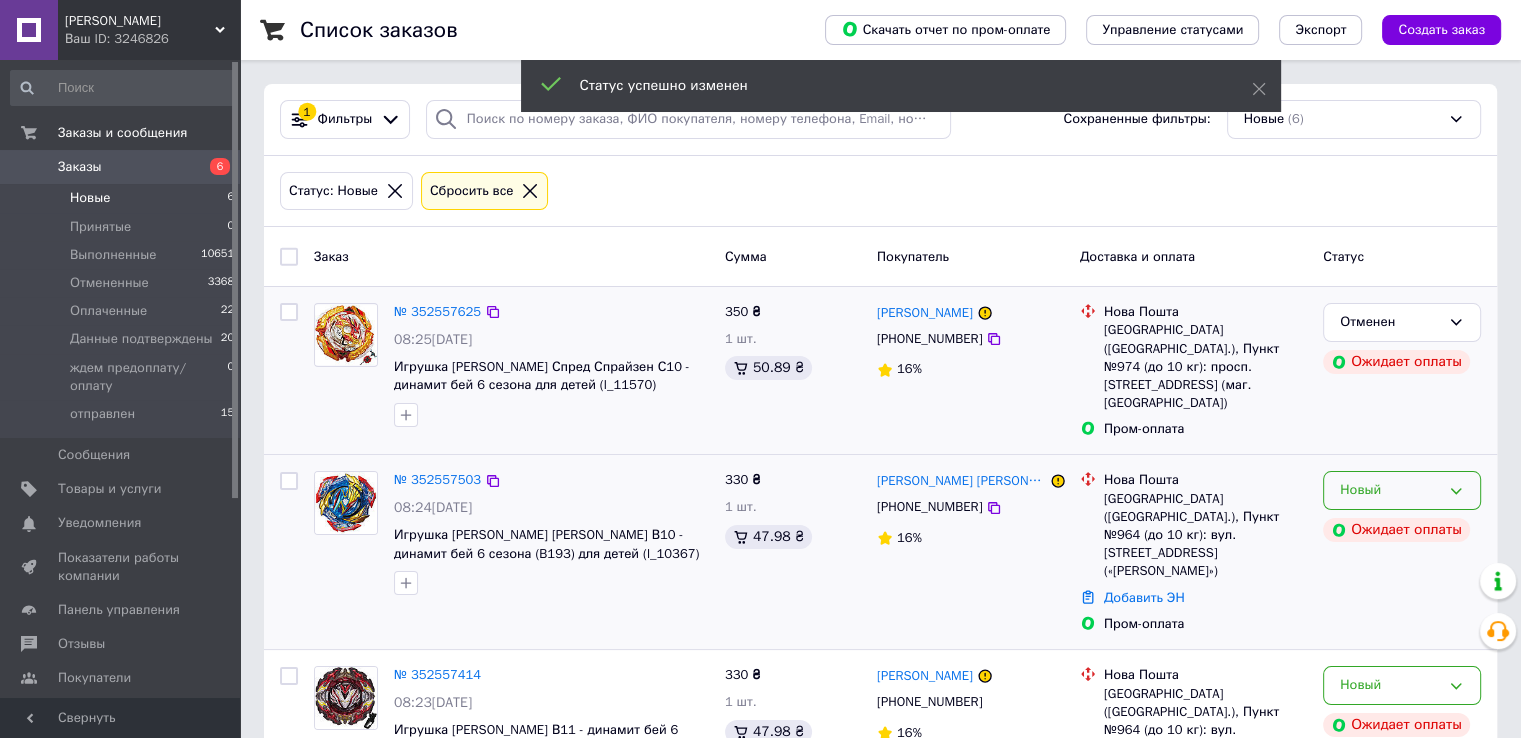 click on "Новый" at bounding box center [1390, 490] 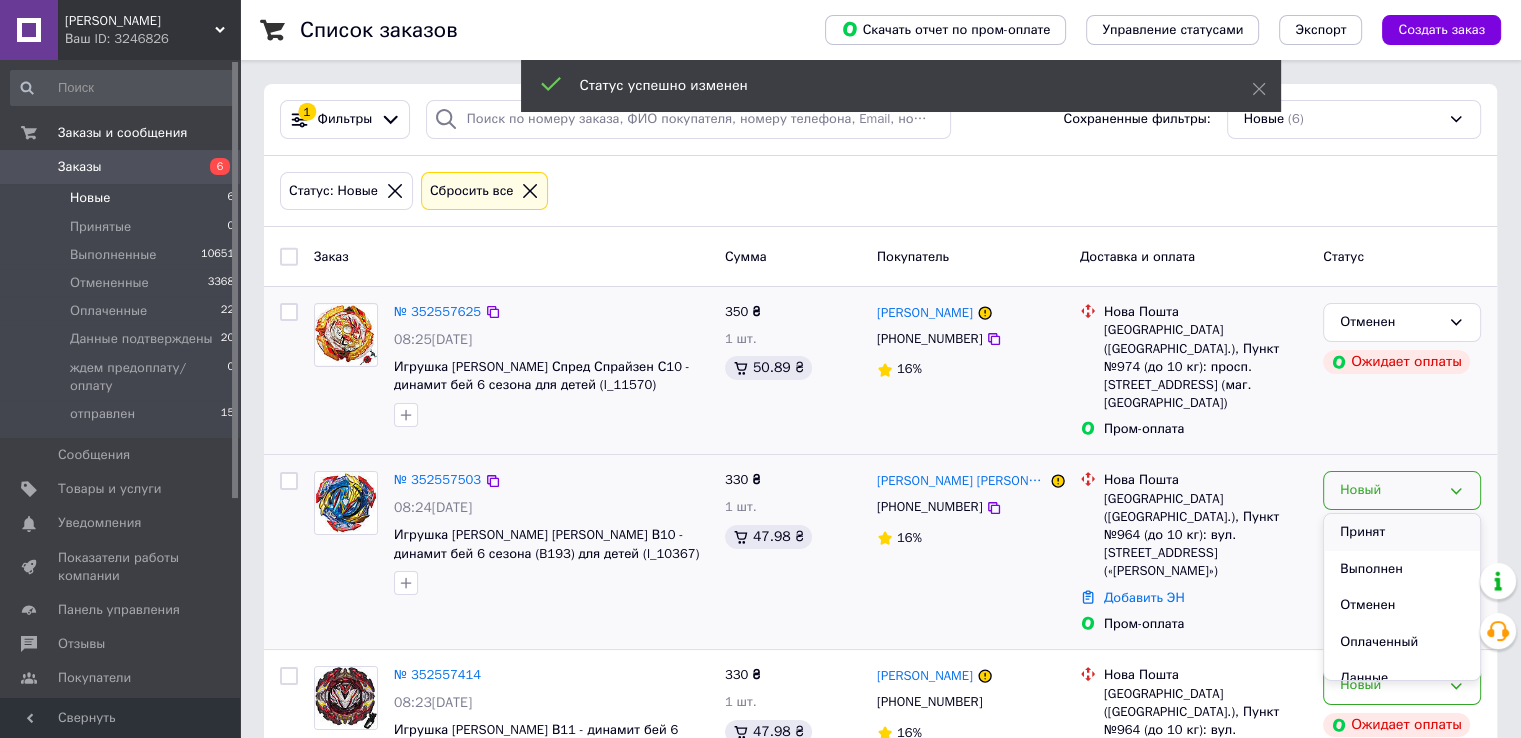 click on "Принят" at bounding box center (1402, 532) 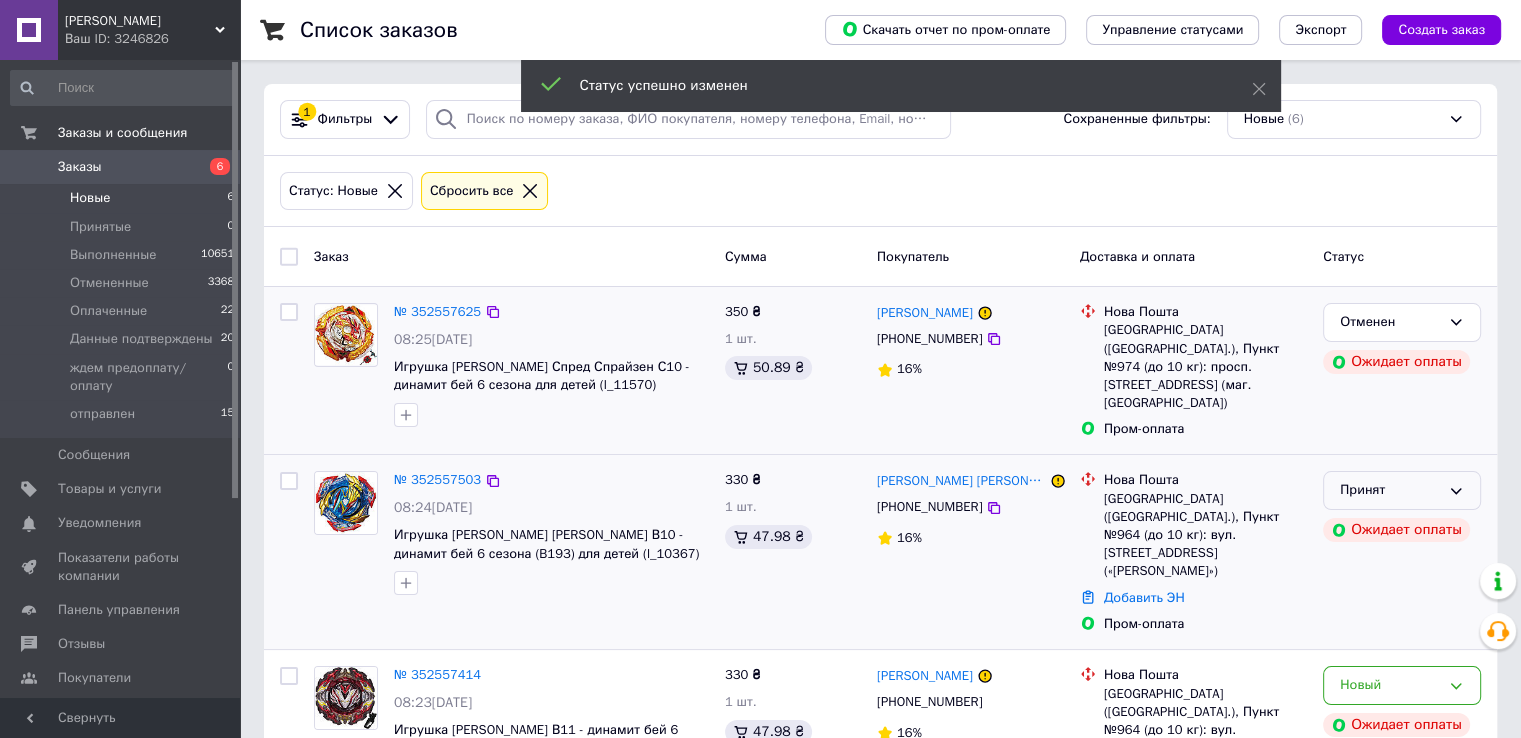 click on "Принят" at bounding box center (1390, 490) 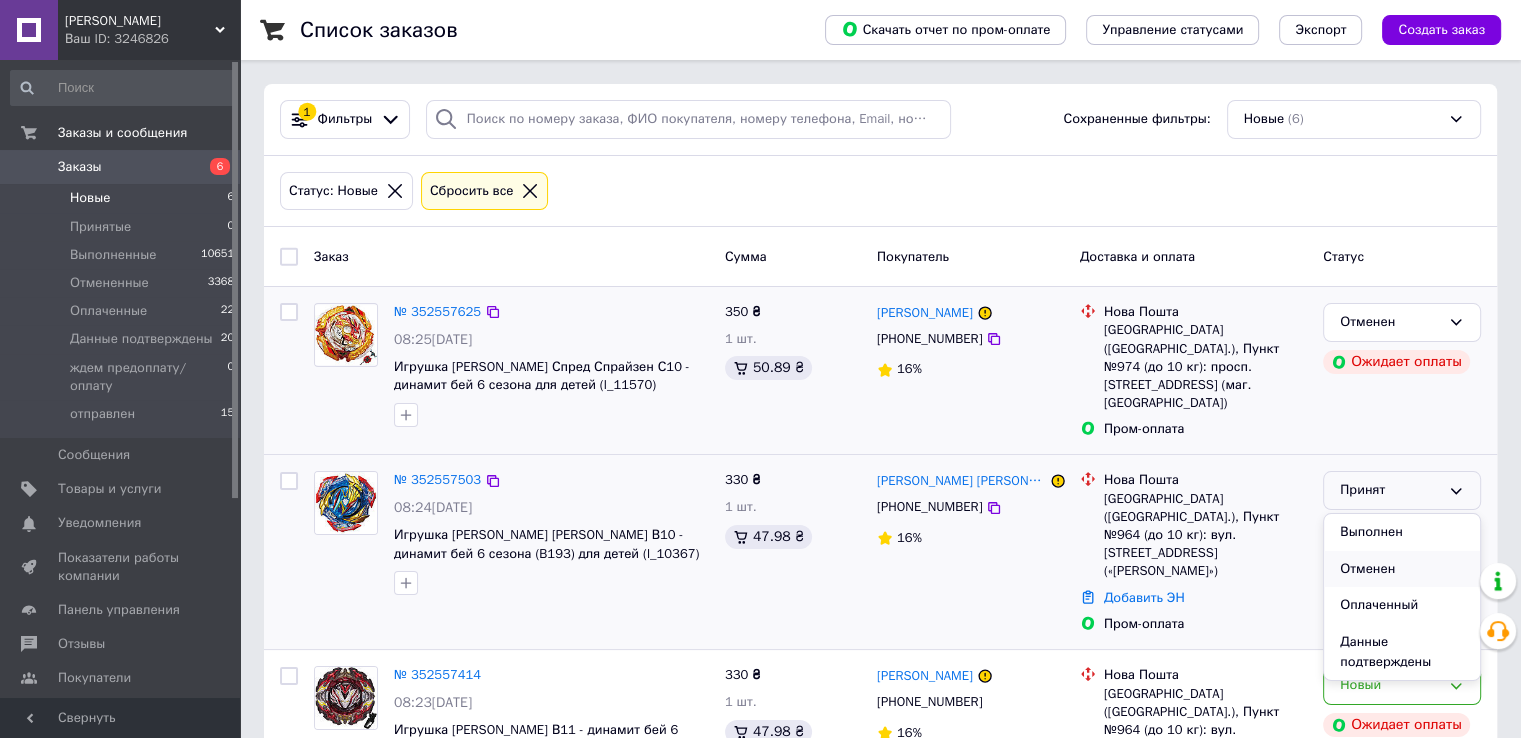 click on "Отменен" at bounding box center (1402, 569) 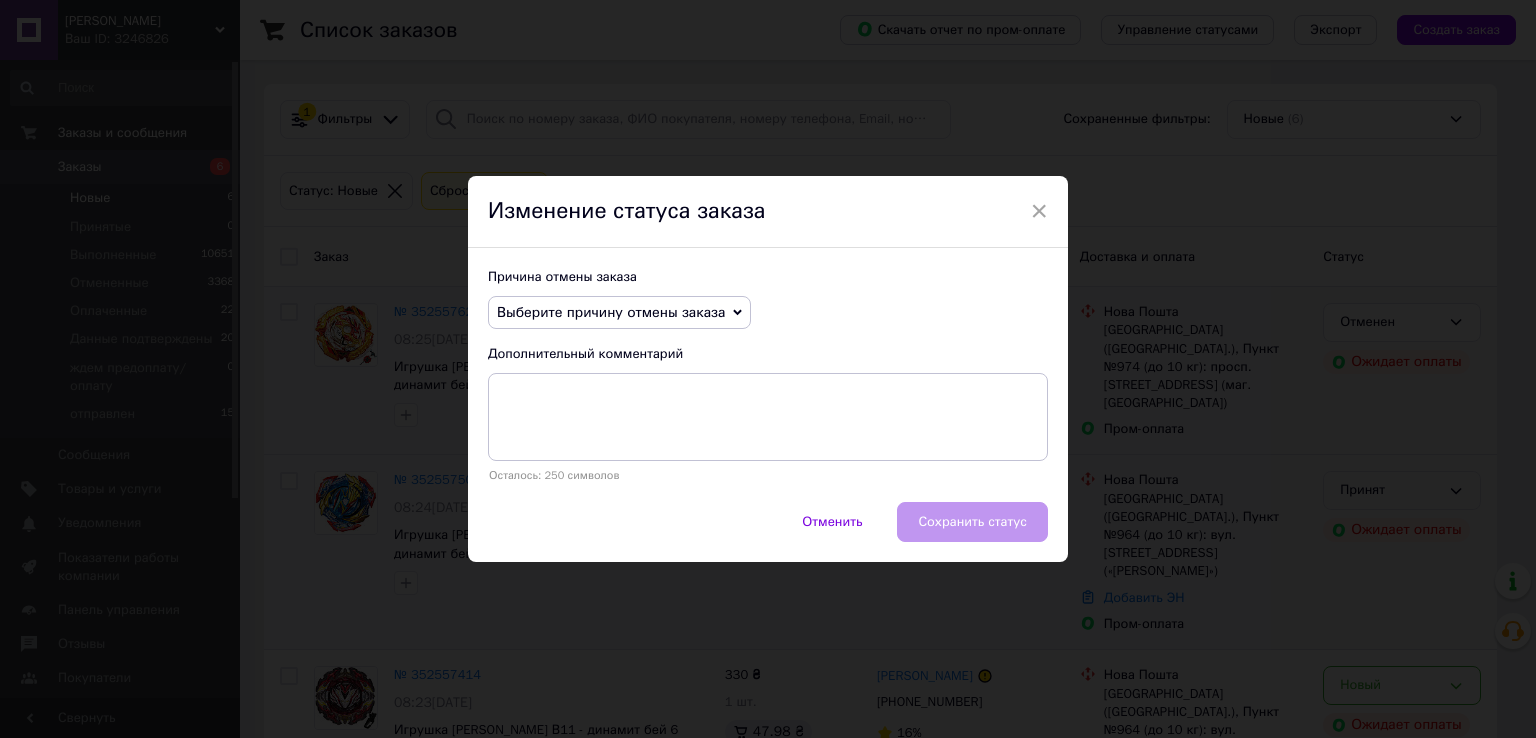 click on "Выберите причину отмены заказа" at bounding box center [619, 313] 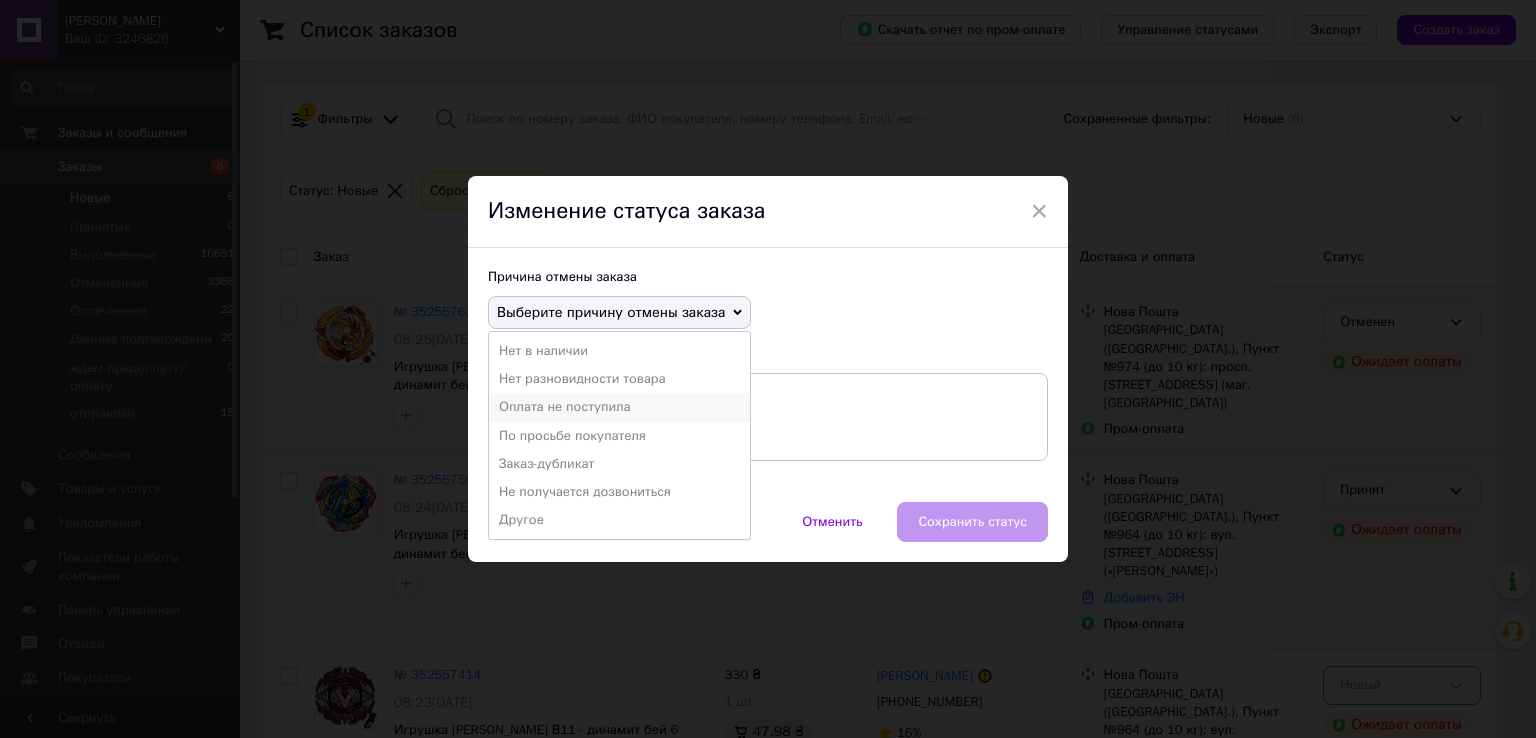 click on "Оплата не поступила" at bounding box center (619, 407) 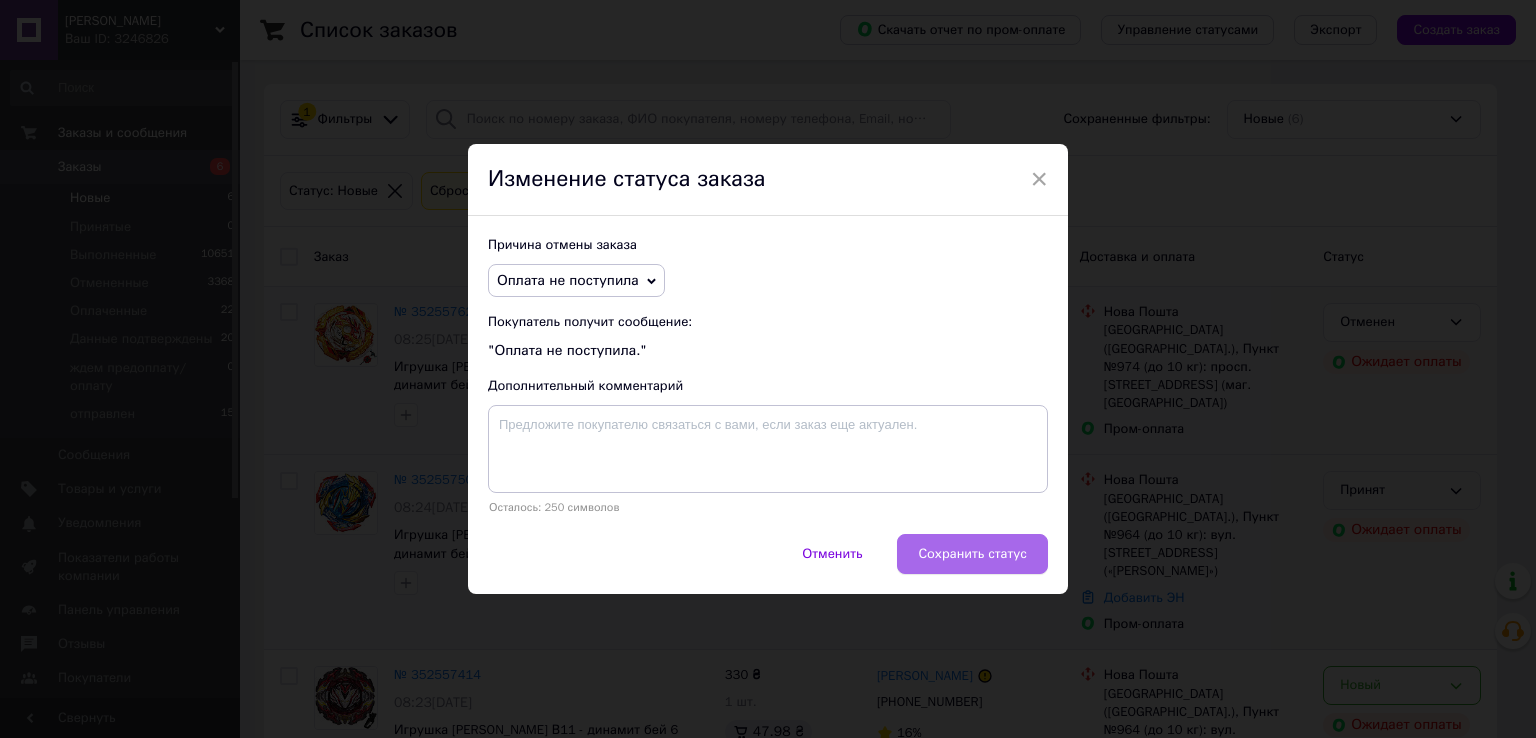 click on "Сохранить статус" at bounding box center (972, 554) 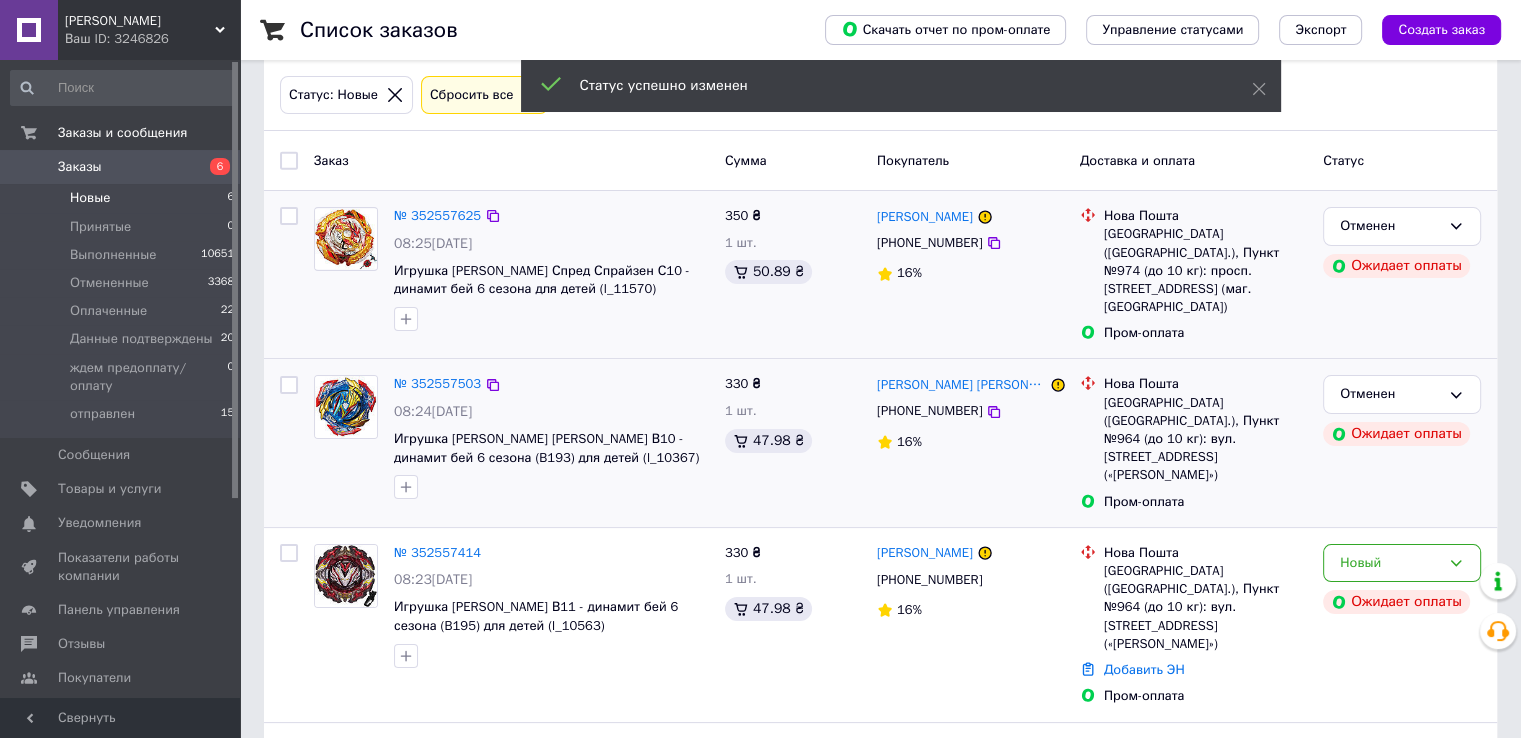 scroll, scrollTop: 200, scrollLeft: 0, axis: vertical 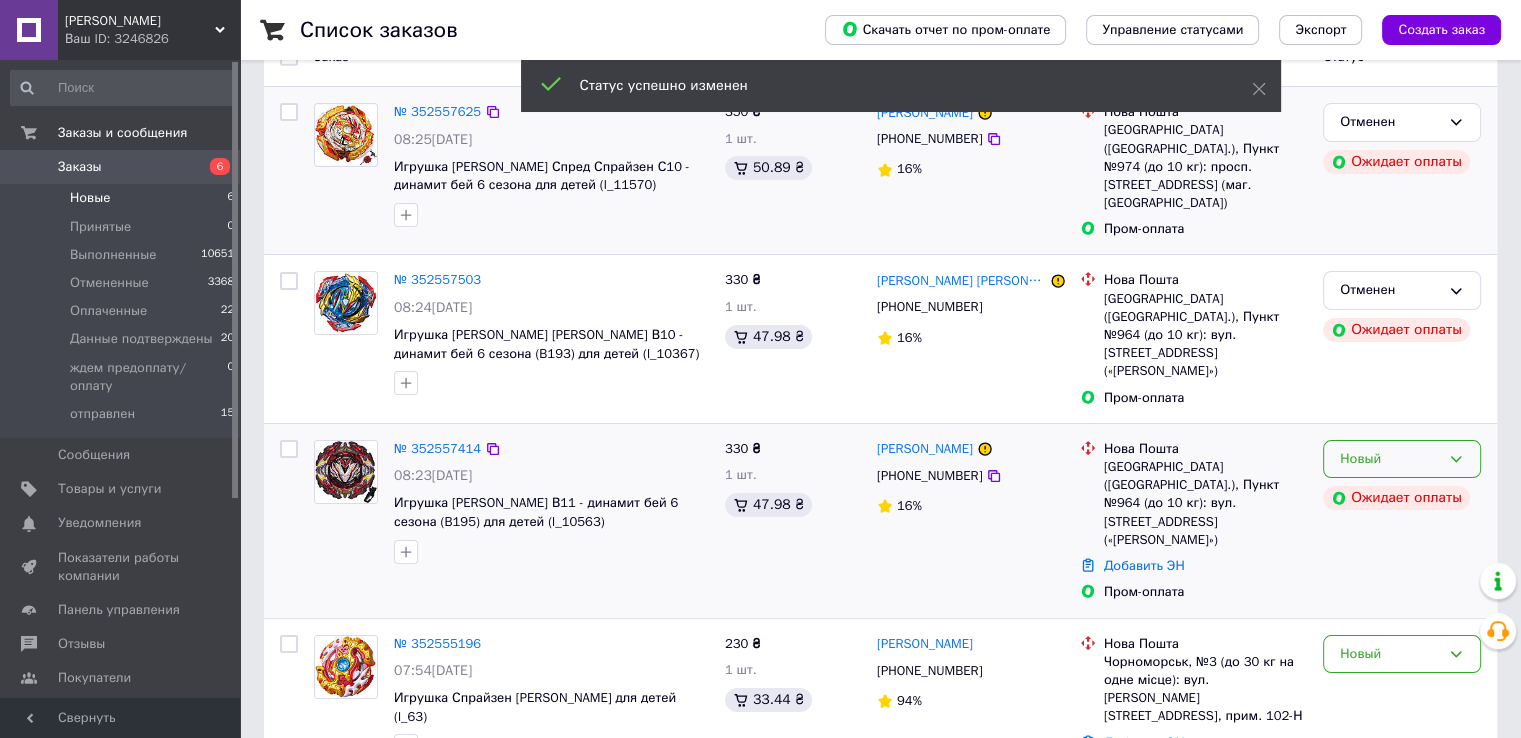 click on "Новый Ожидает оплаты" at bounding box center (1402, 521) 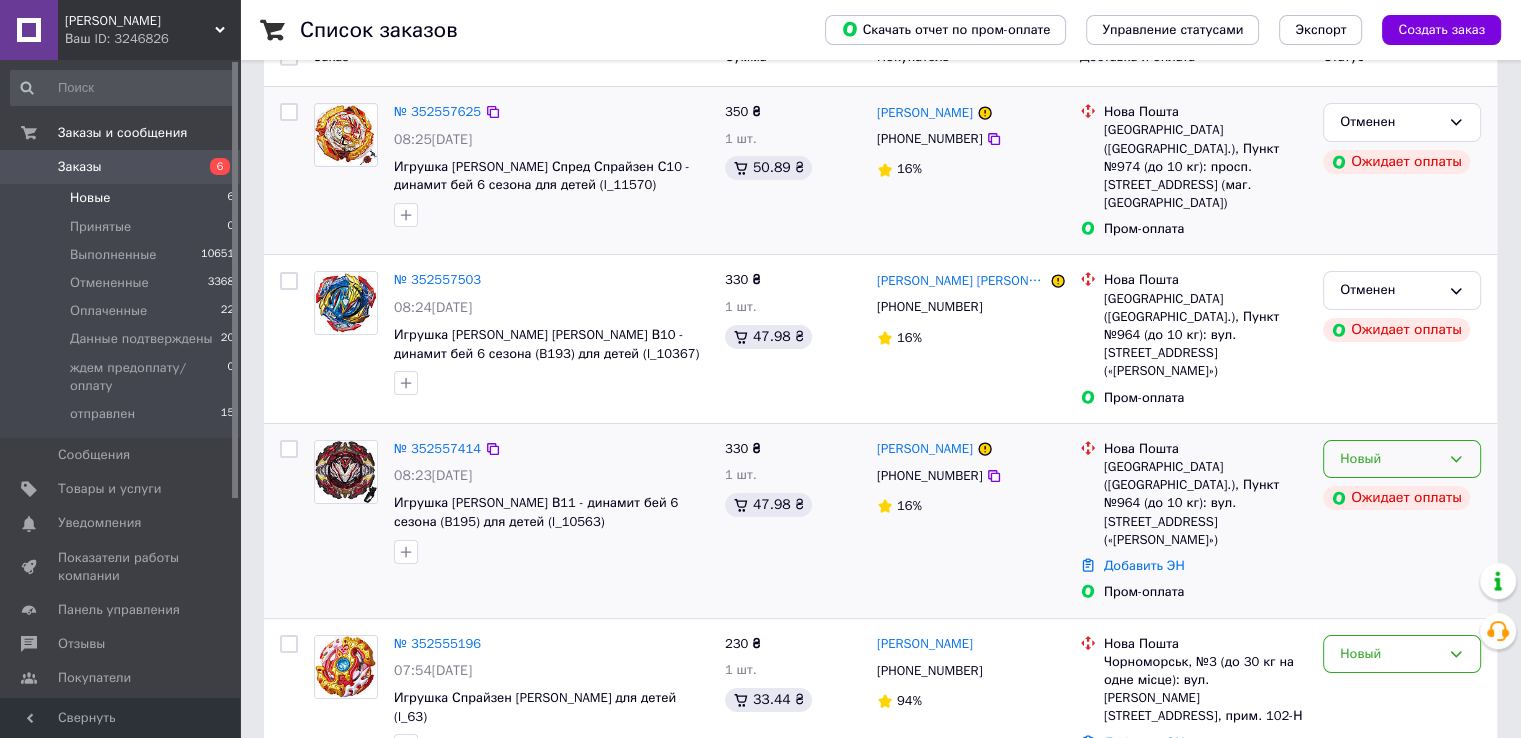 click on "Новый" at bounding box center (1402, 459) 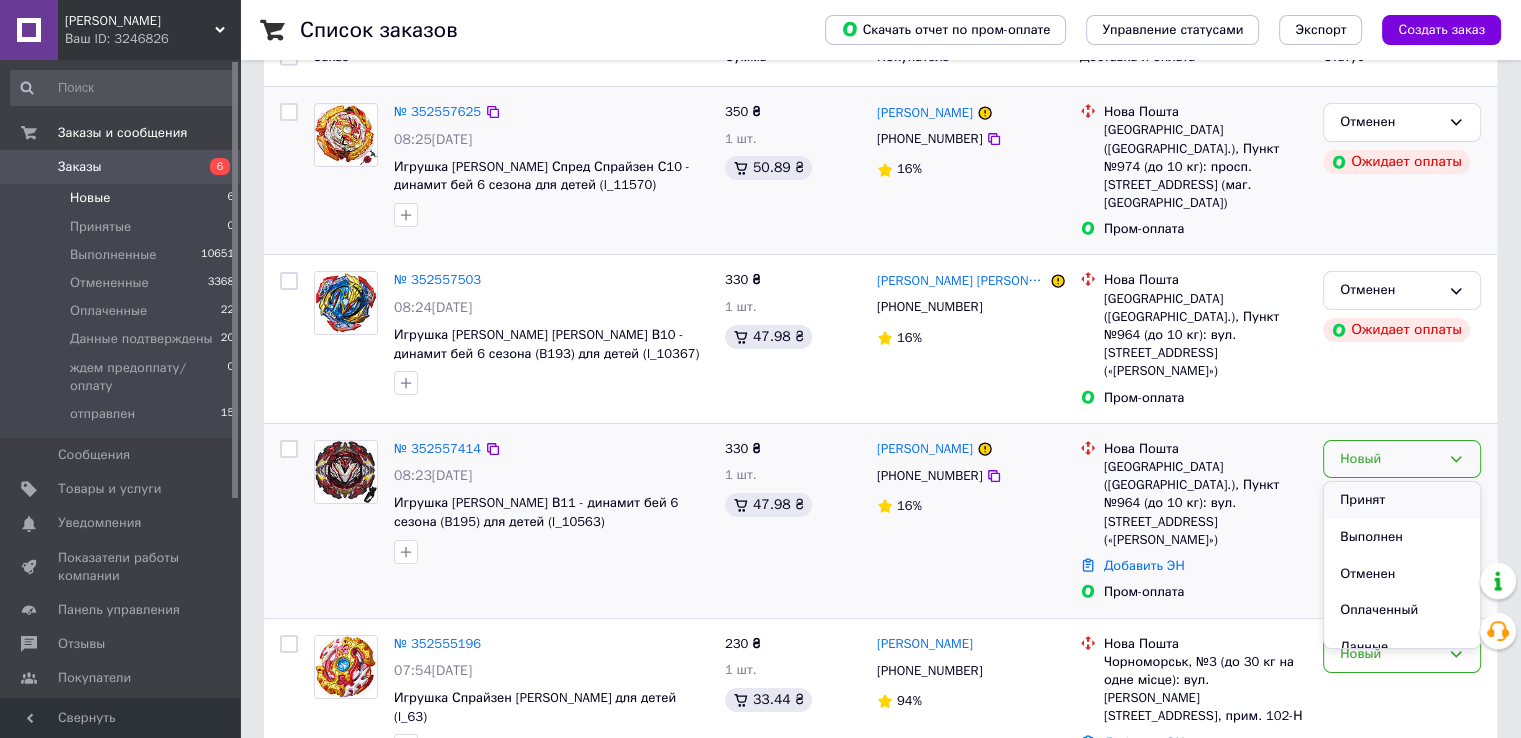 click on "Принят" at bounding box center [1402, 500] 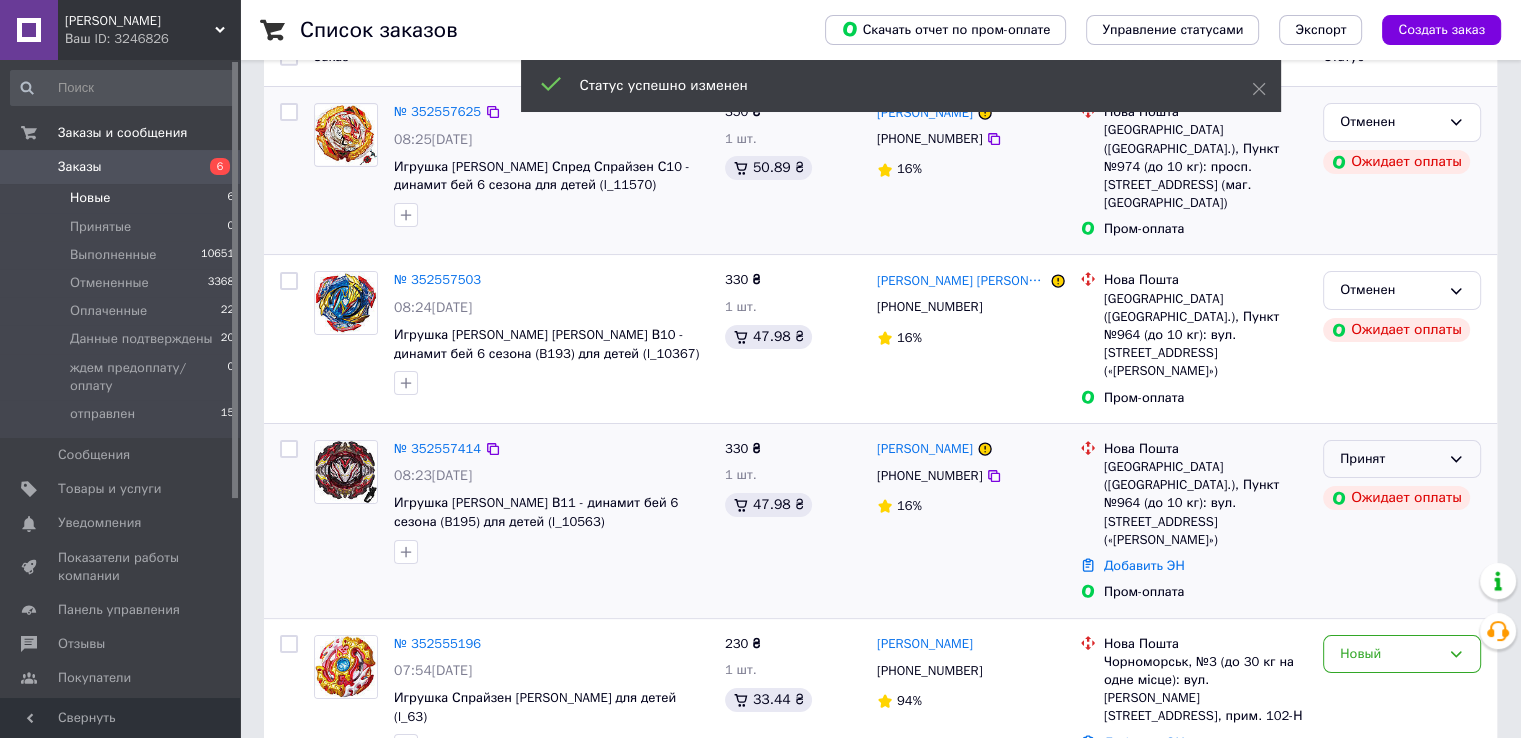 click on "Принят" at bounding box center [1402, 459] 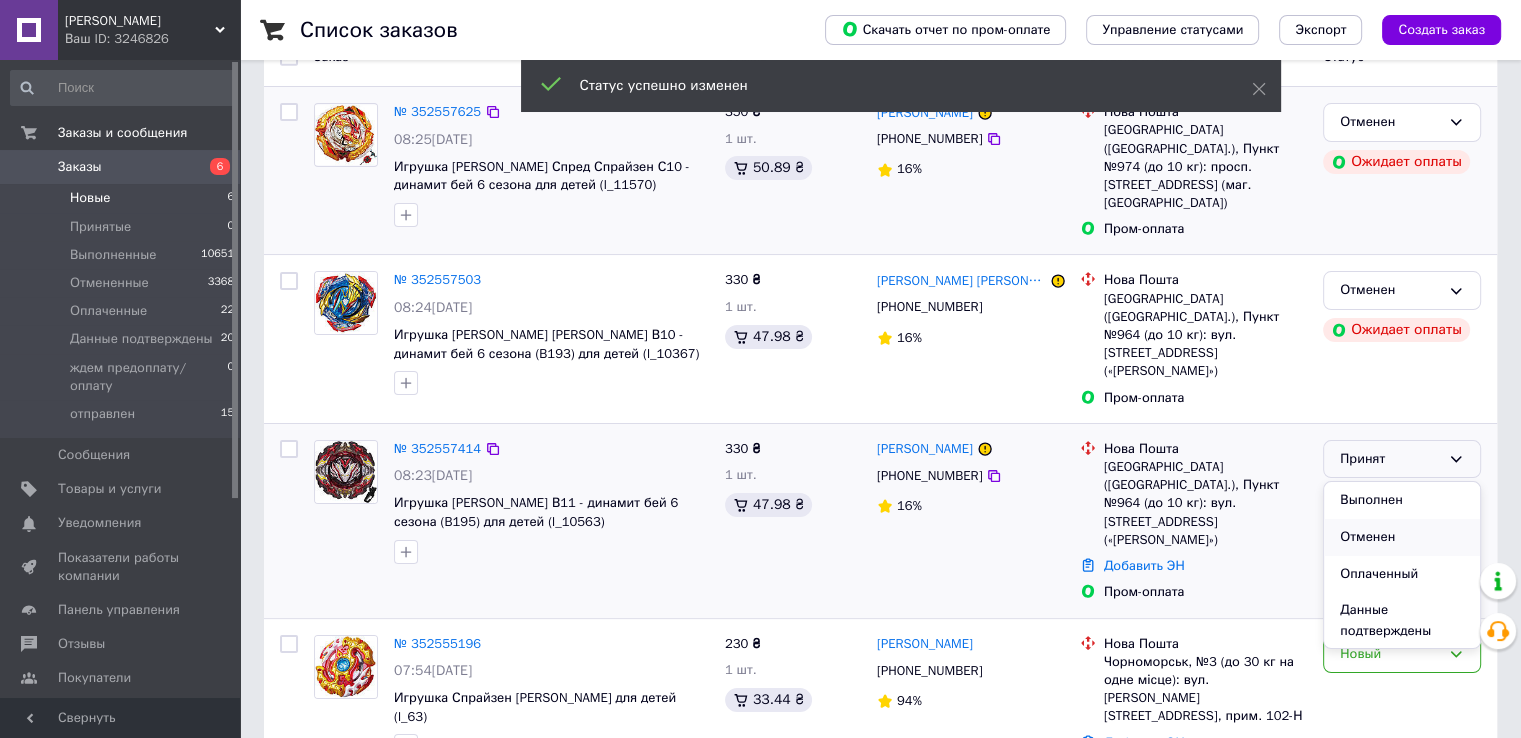 click on "Отменен" at bounding box center [1402, 537] 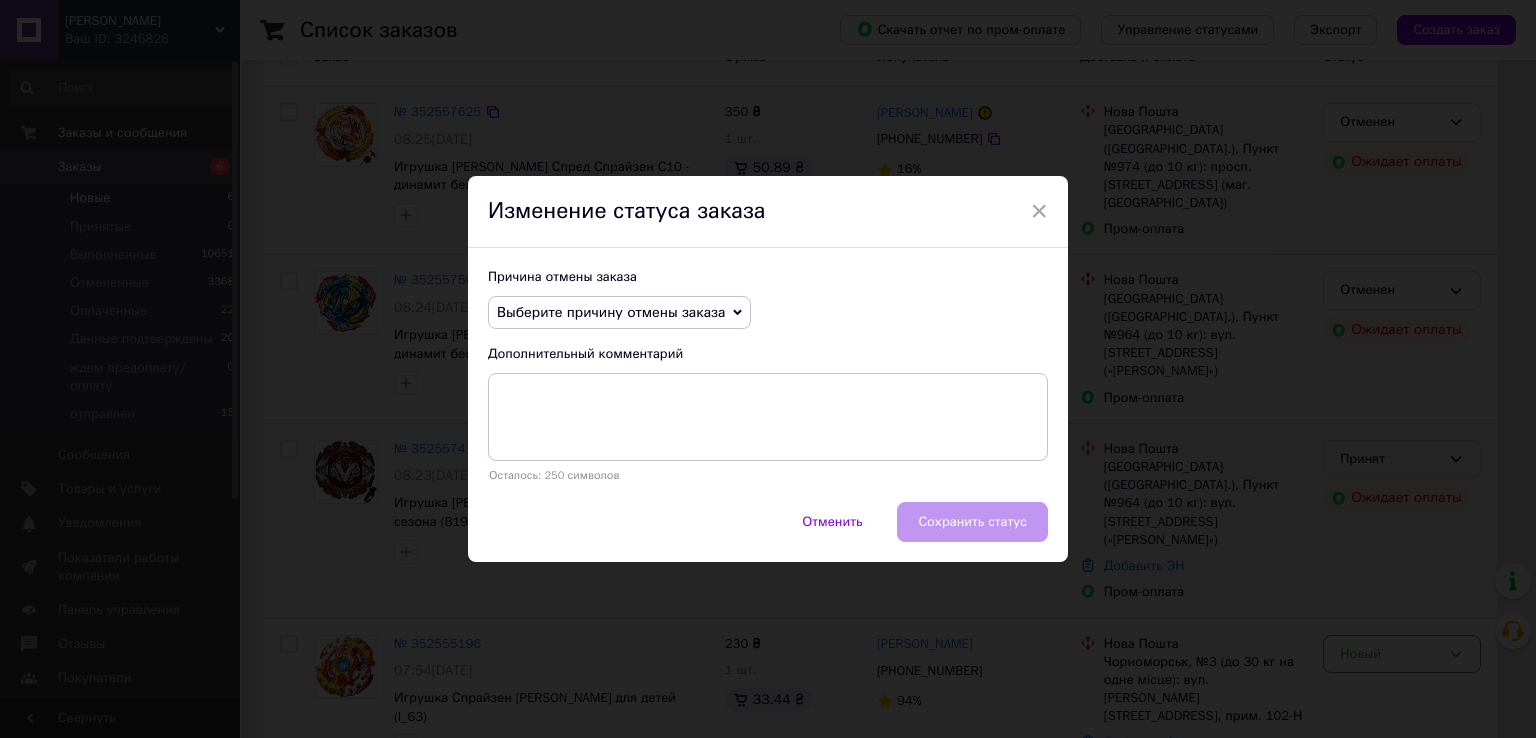 click on "Выберите причину отмены заказа" at bounding box center [611, 312] 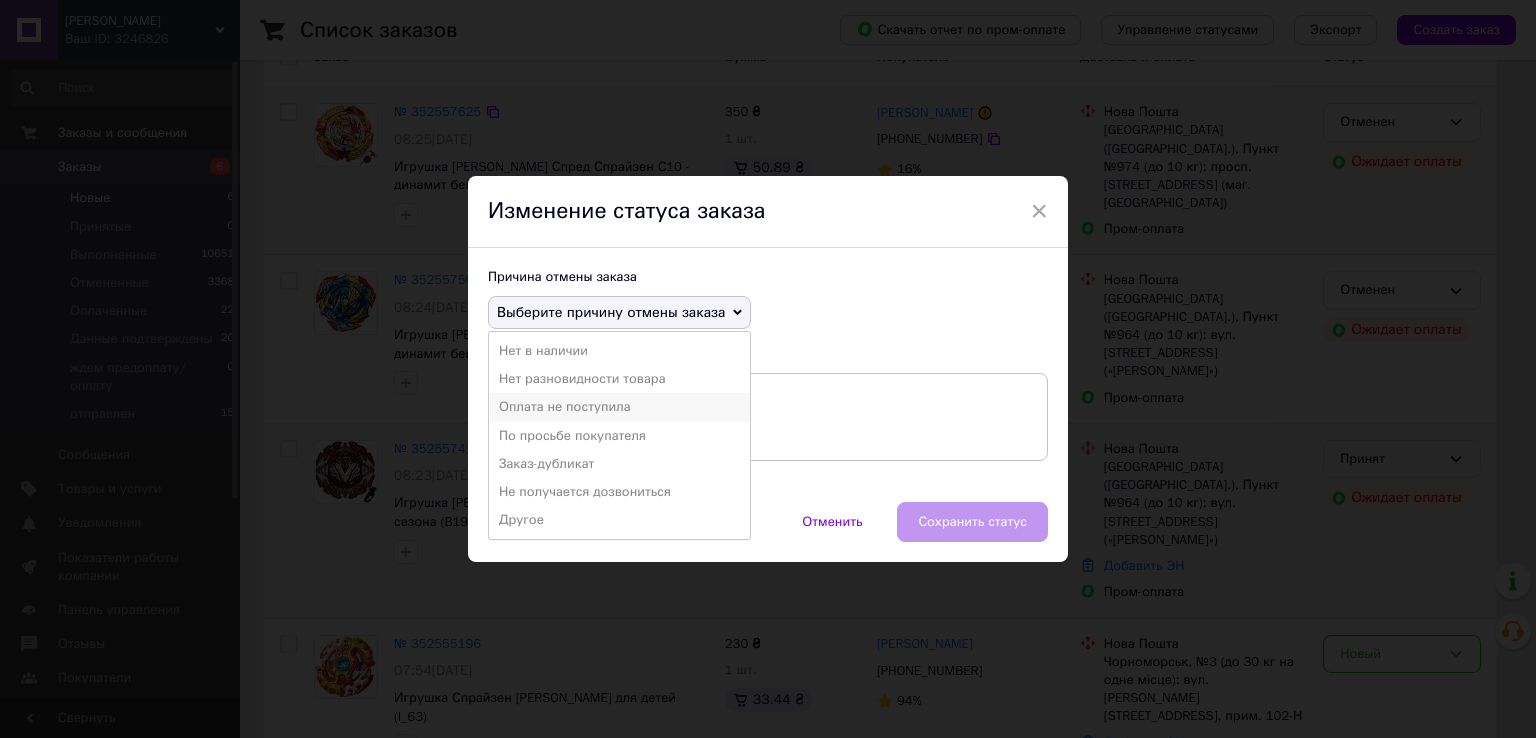click on "Оплата не поступила" at bounding box center [619, 407] 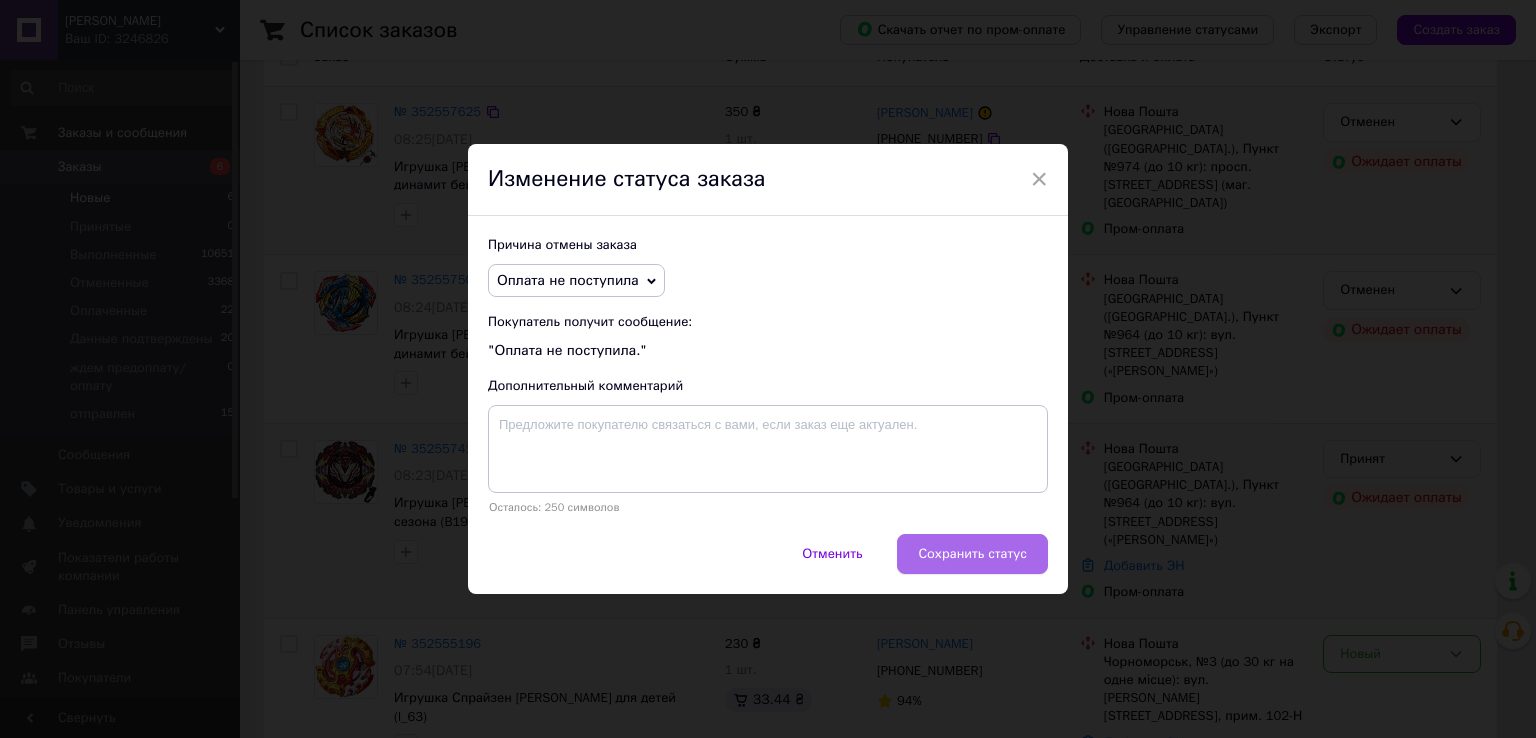 drag, startPoint x: 983, startPoint y: 557, endPoint x: 984, endPoint y: 530, distance: 27.018513 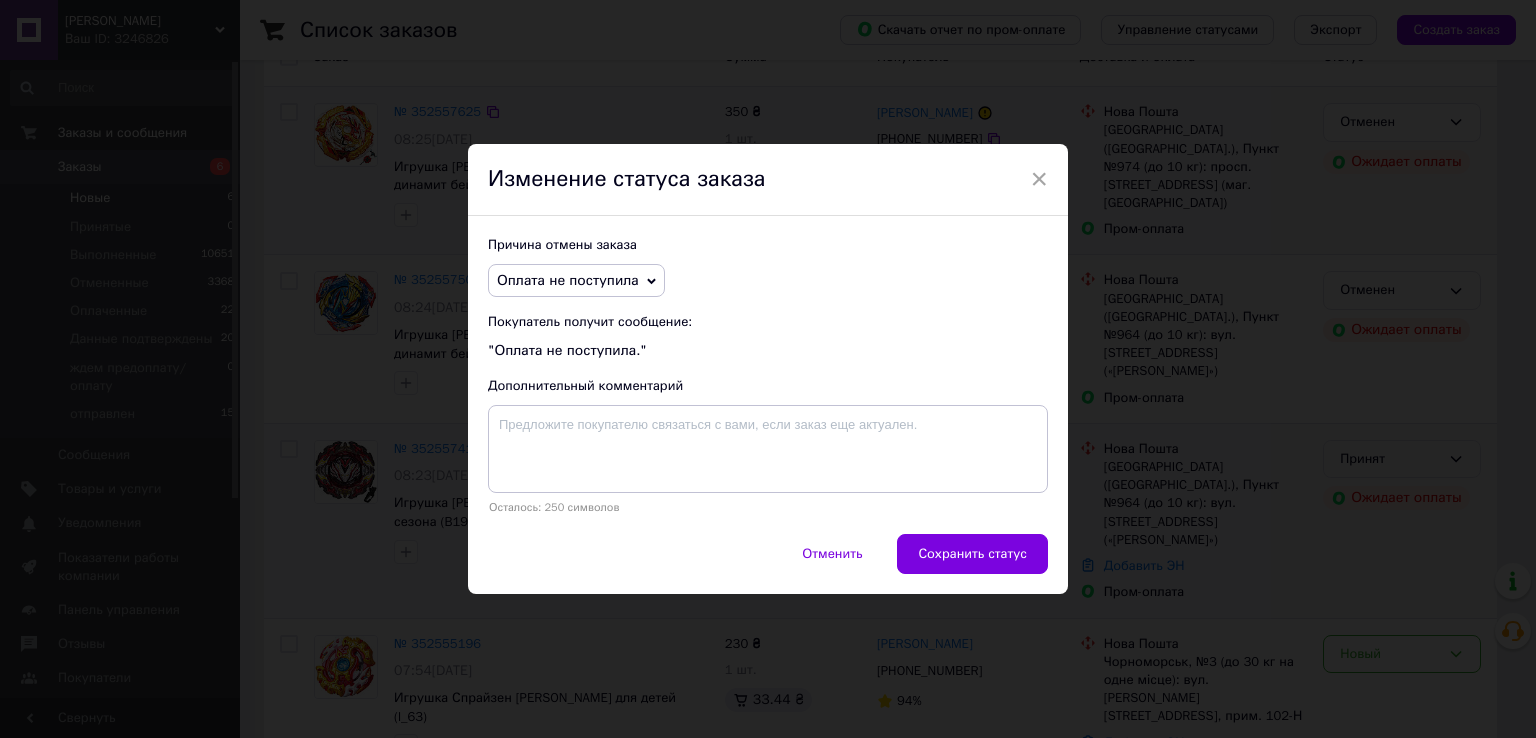 click on "Сохранить статус" at bounding box center [972, 554] 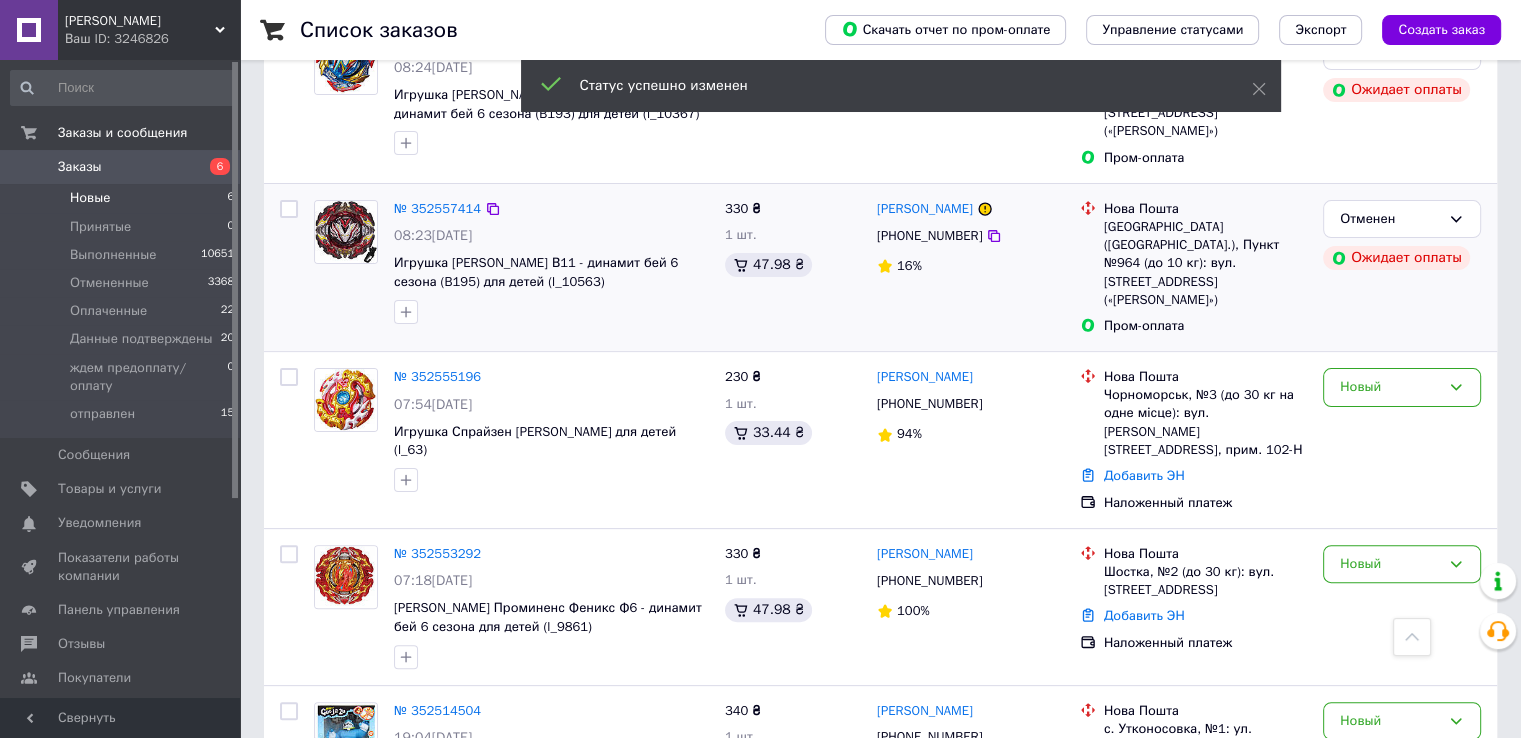 scroll, scrollTop: 512, scrollLeft: 0, axis: vertical 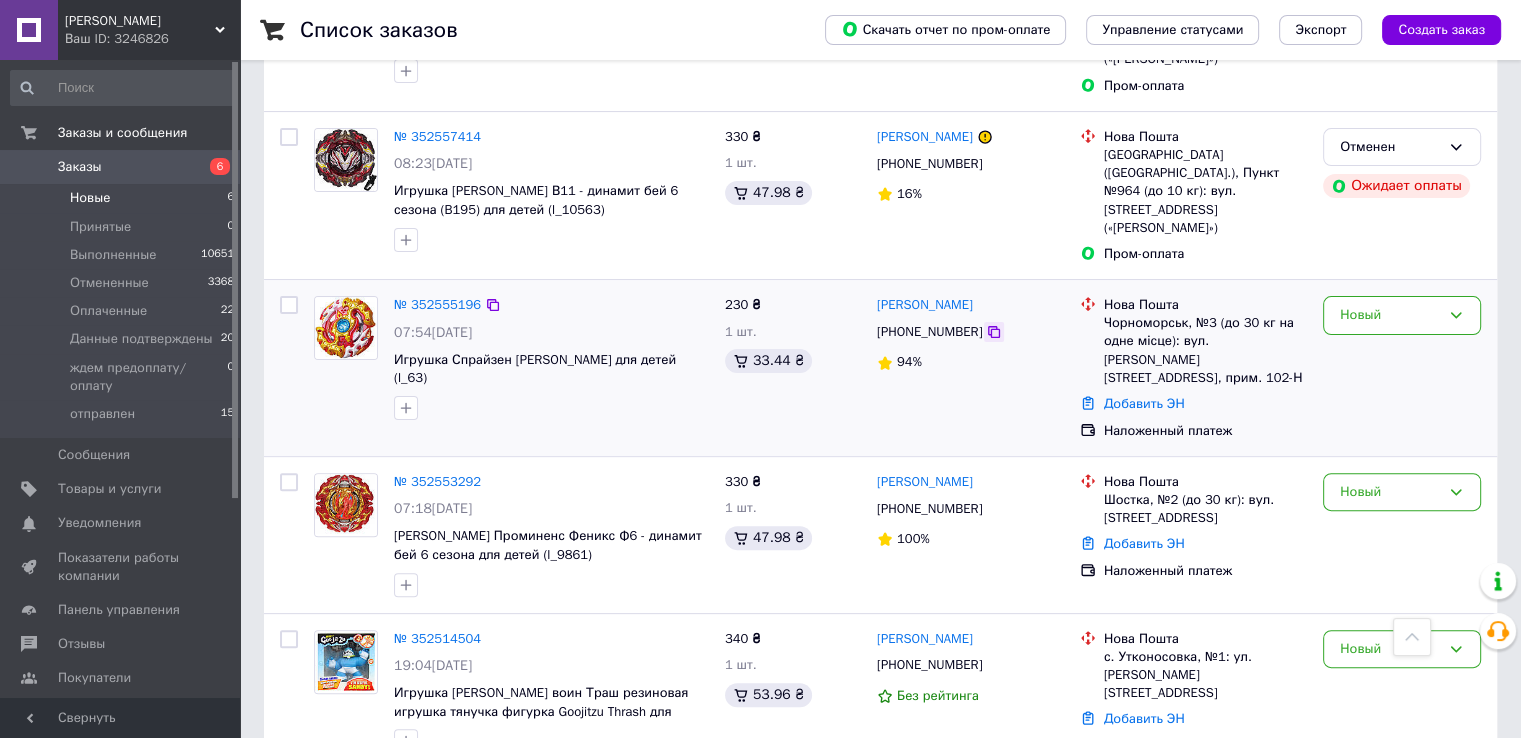 click 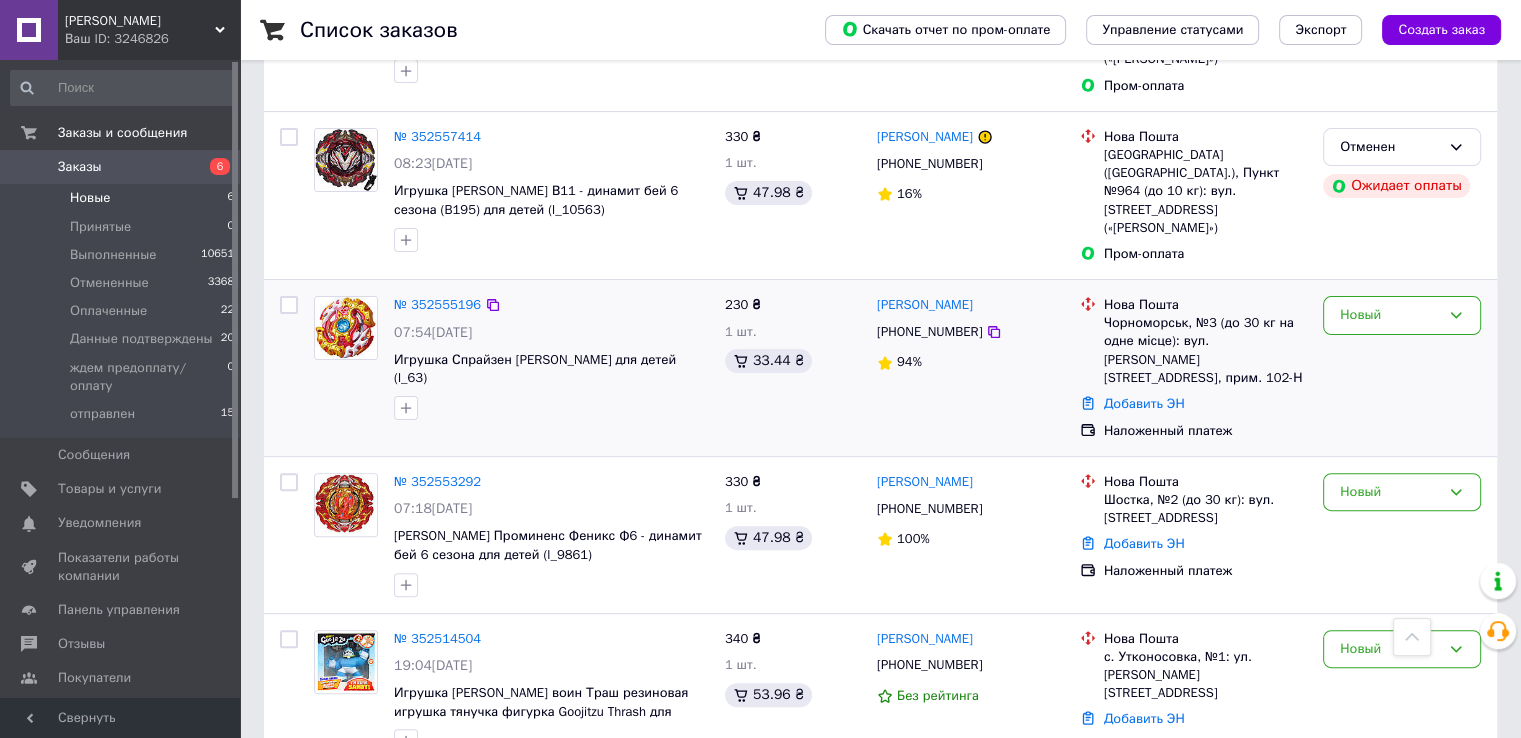 click at bounding box center [346, 358] 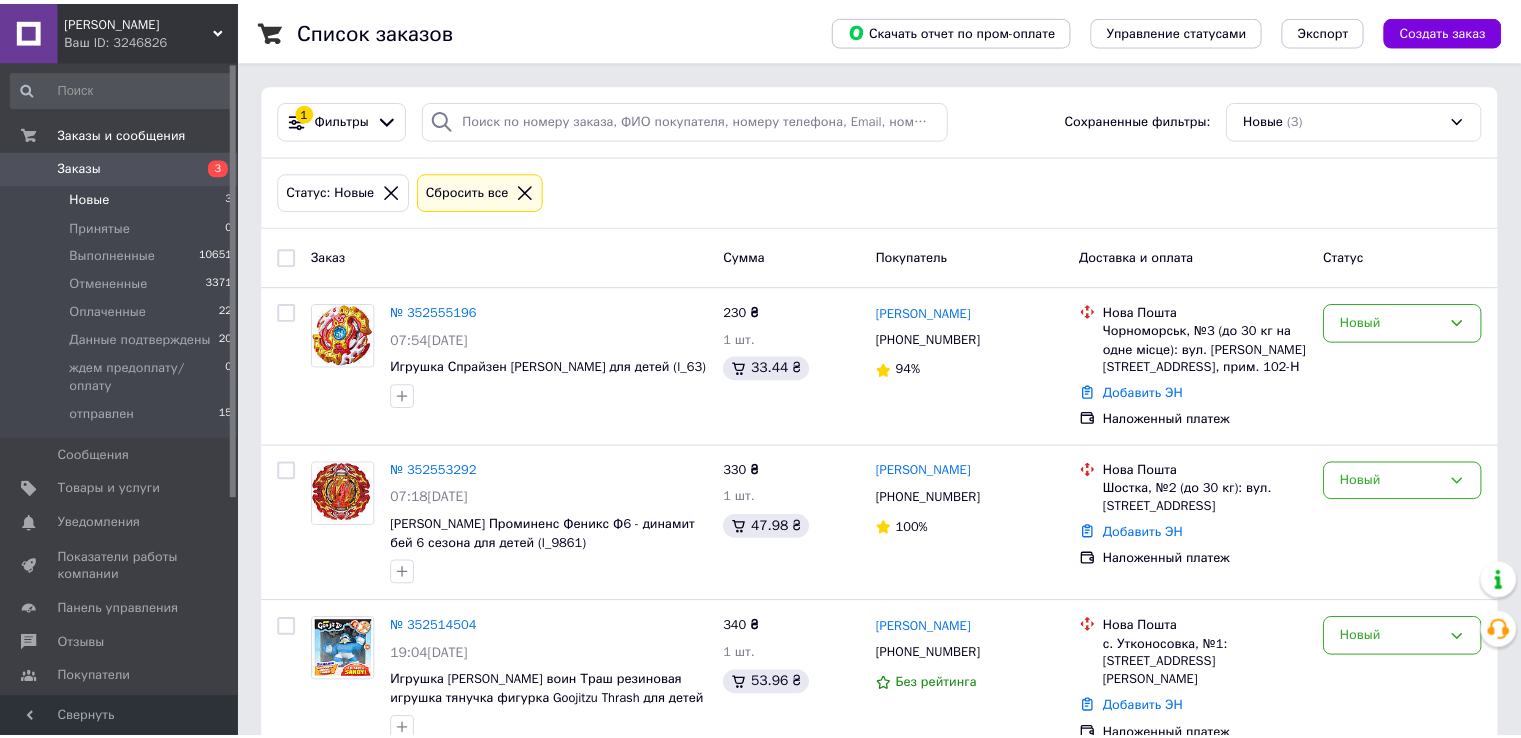 scroll, scrollTop: 0, scrollLeft: 0, axis: both 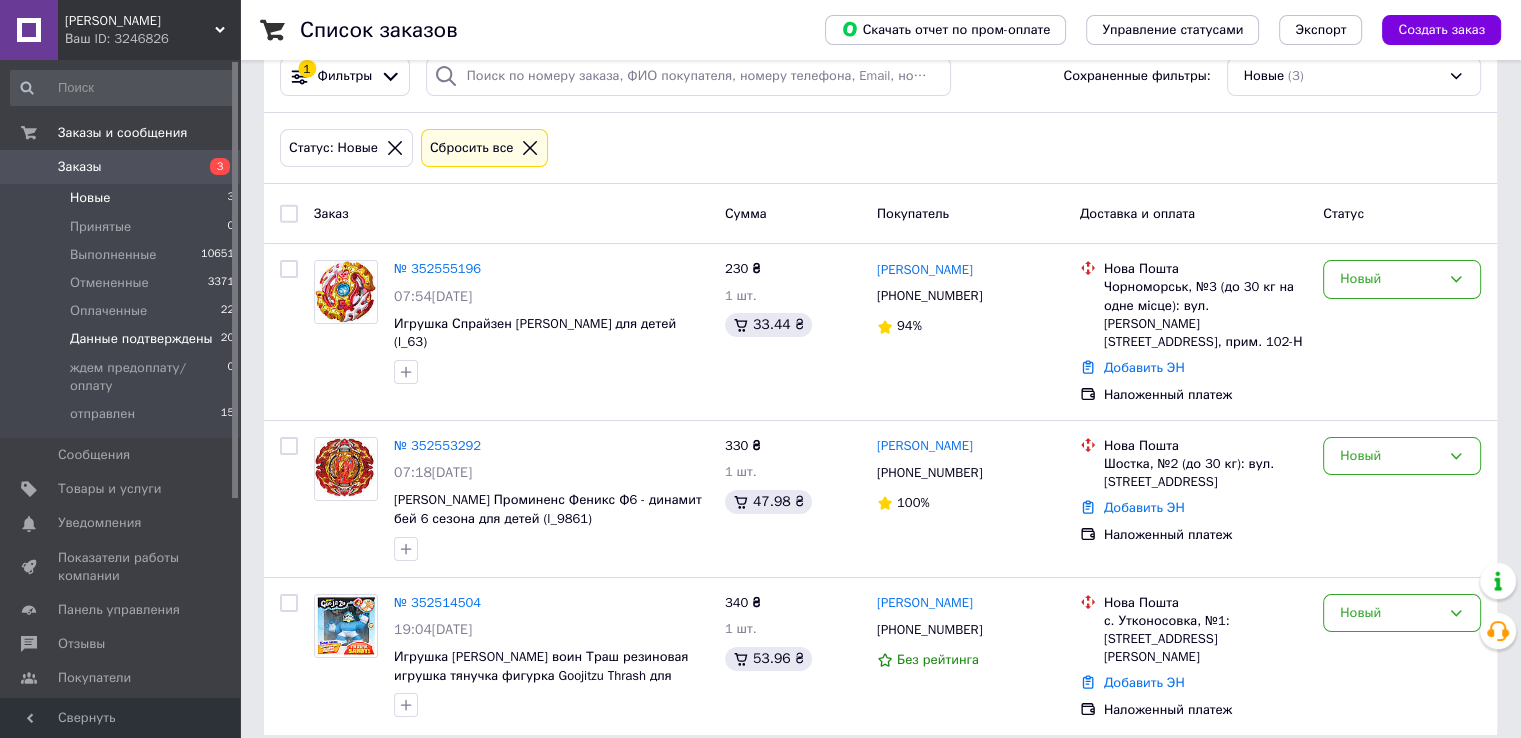 click on "Данные подтверждены 20" at bounding box center [123, 339] 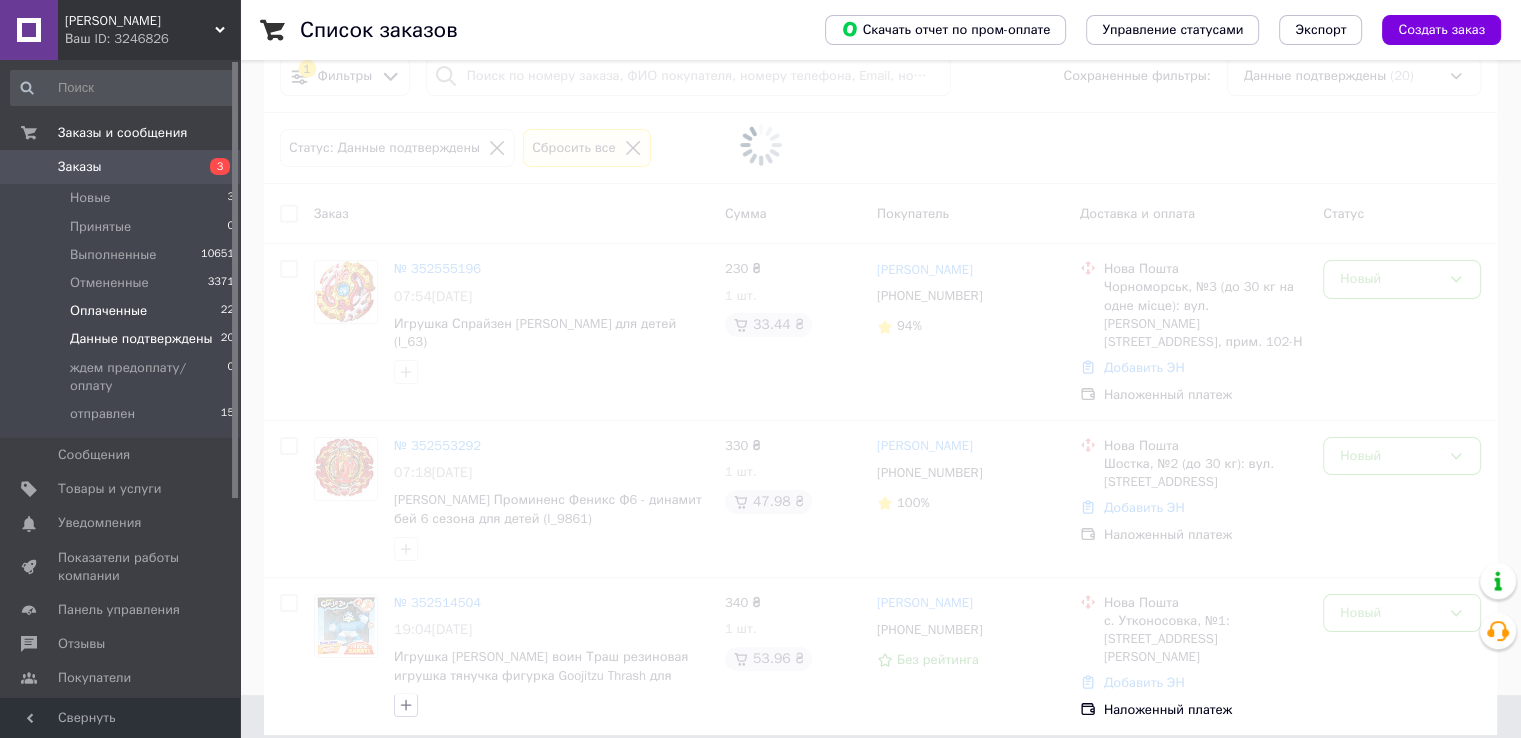 click on "Оплаченные 22" at bounding box center [123, 311] 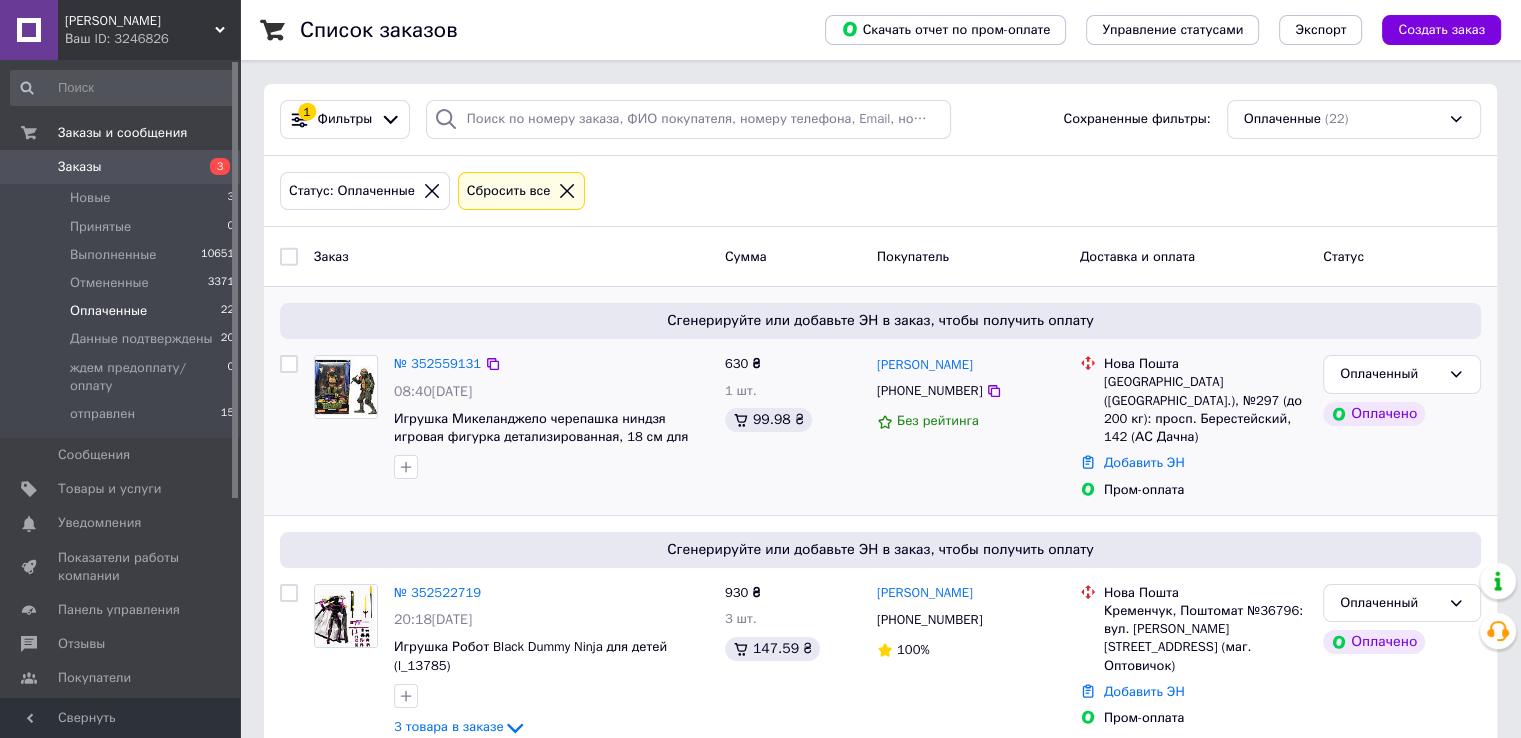 scroll, scrollTop: 100, scrollLeft: 0, axis: vertical 